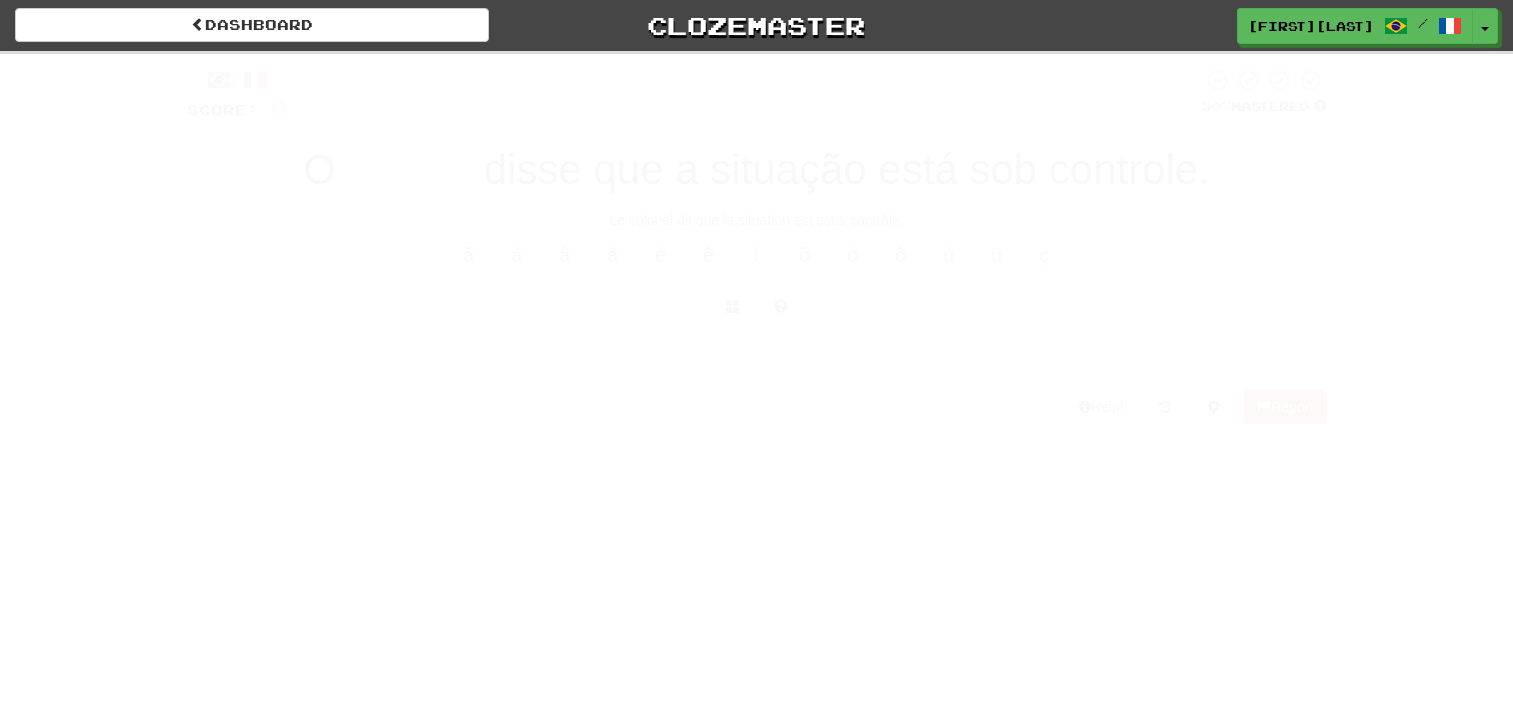 scroll, scrollTop: 0, scrollLeft: 0, axis: both 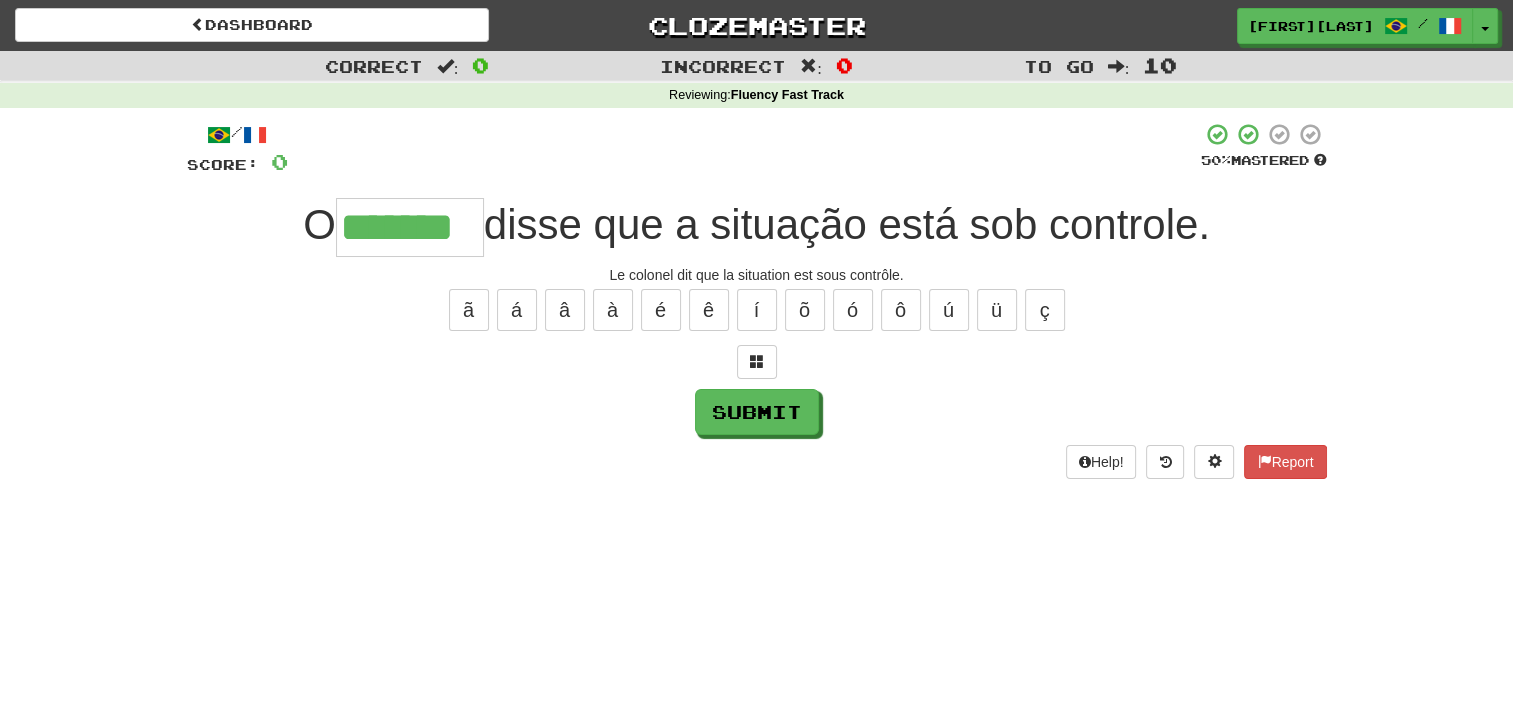 type on "*******" 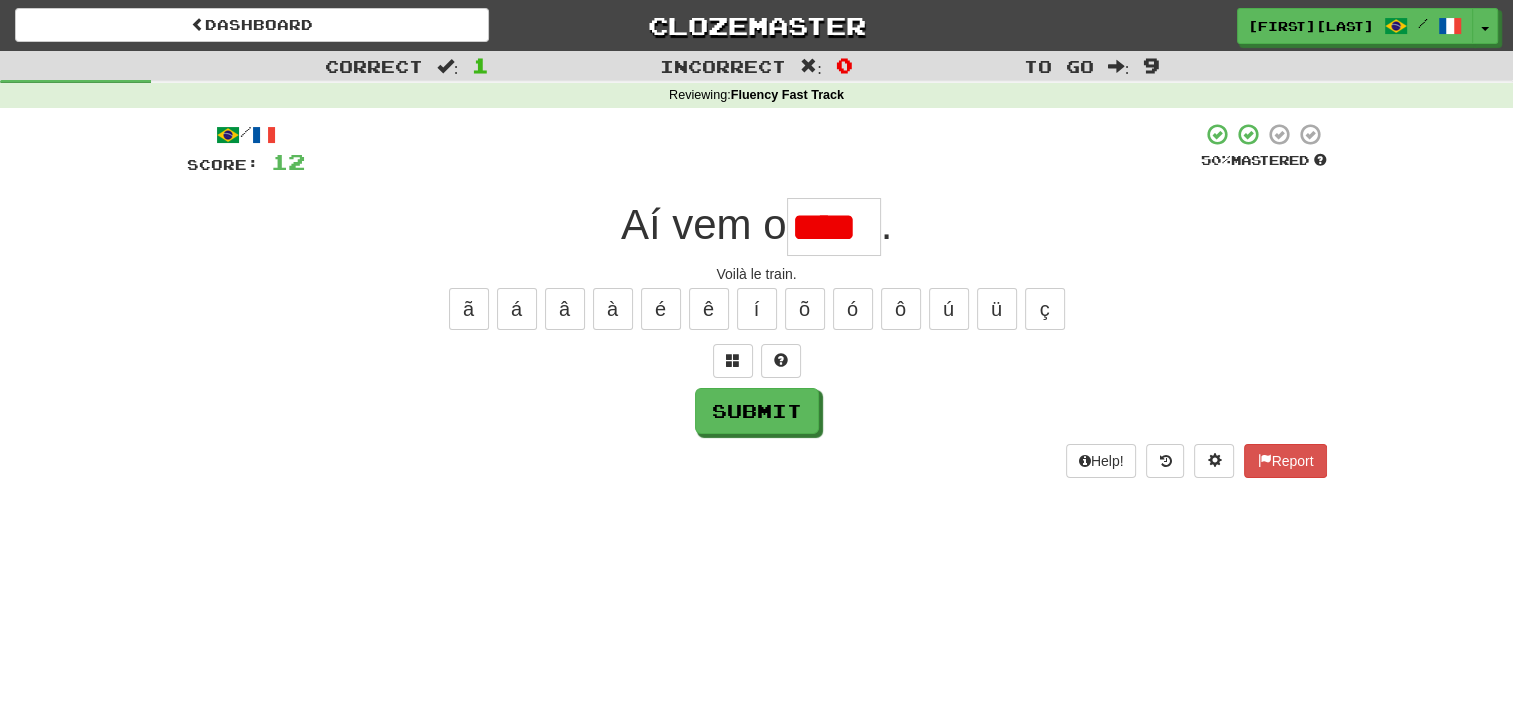 scroll, scrollTop: 0, scrollLeft: 0, axis: both 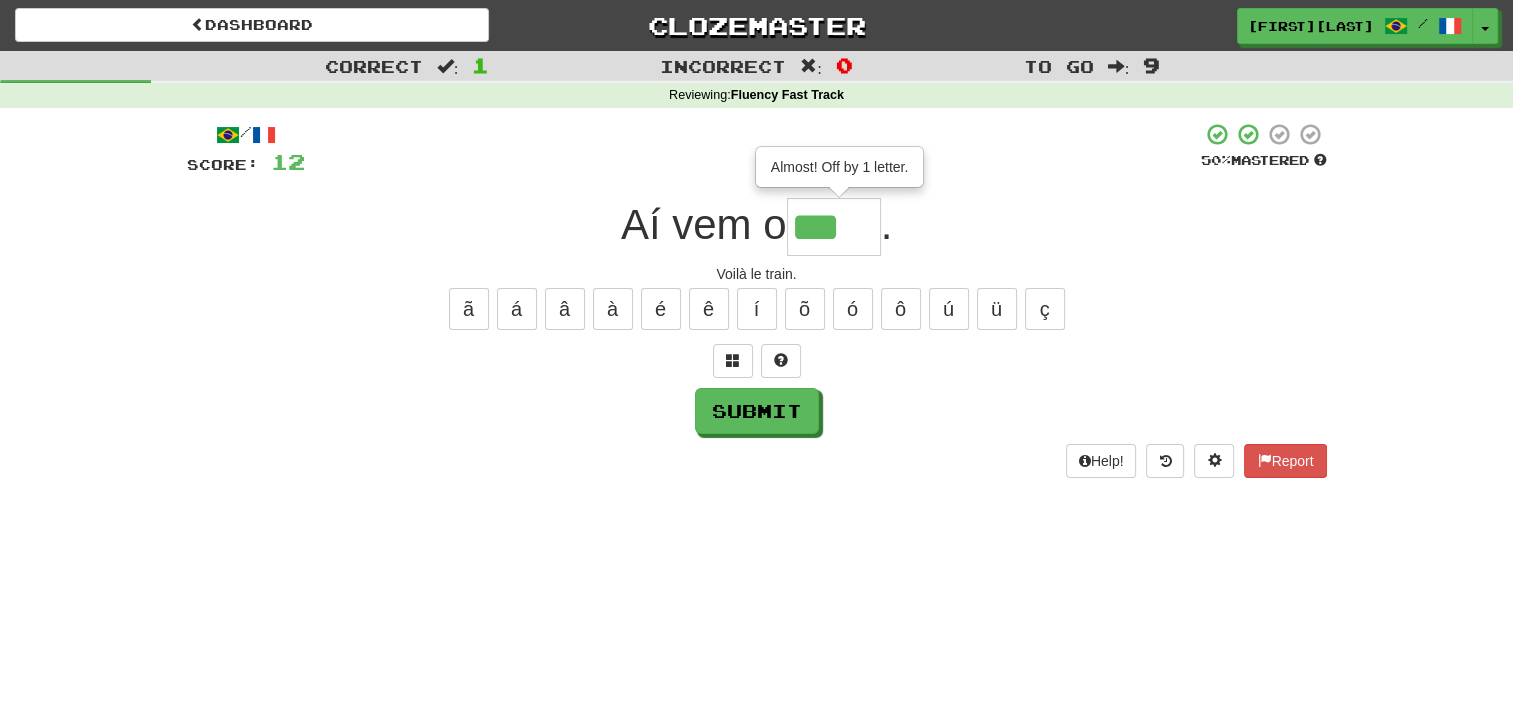 type on "****" 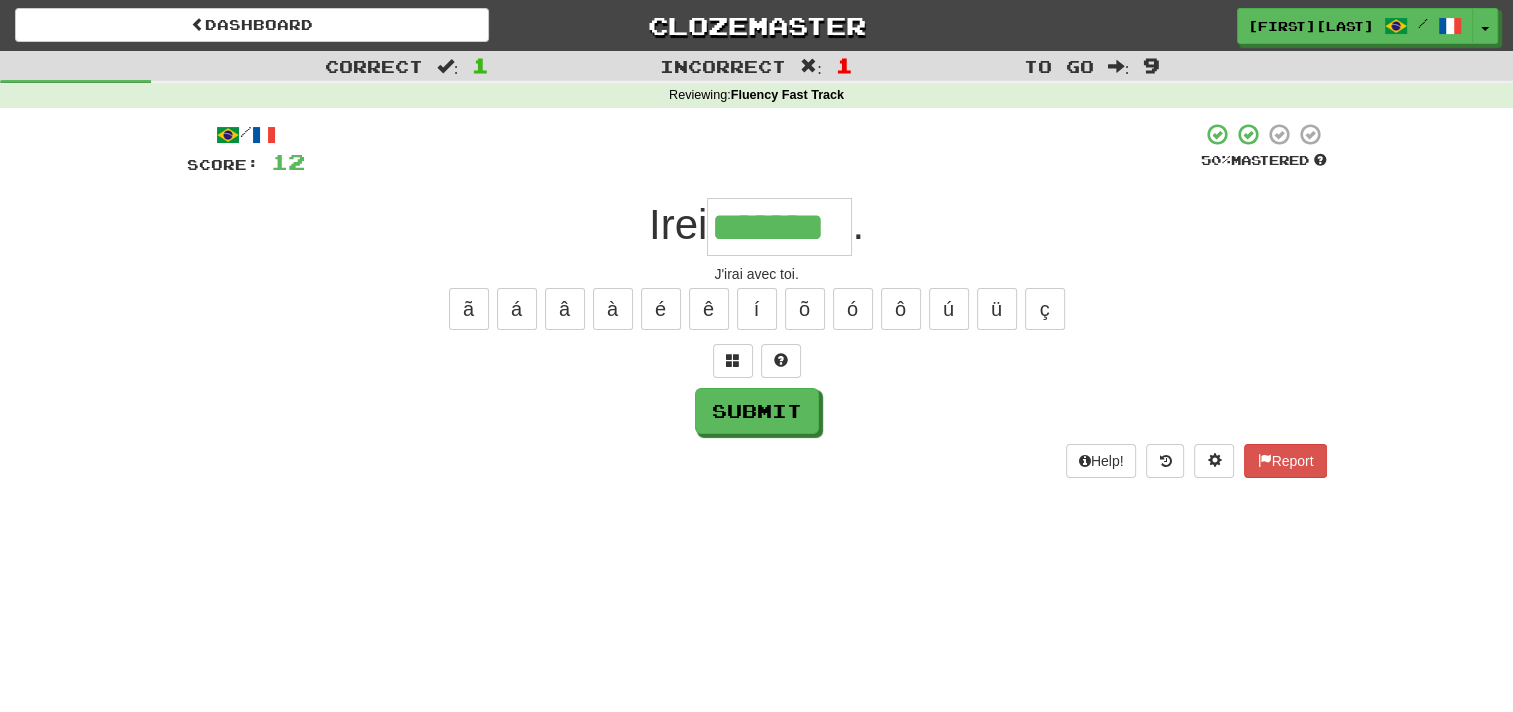 type on "*******" 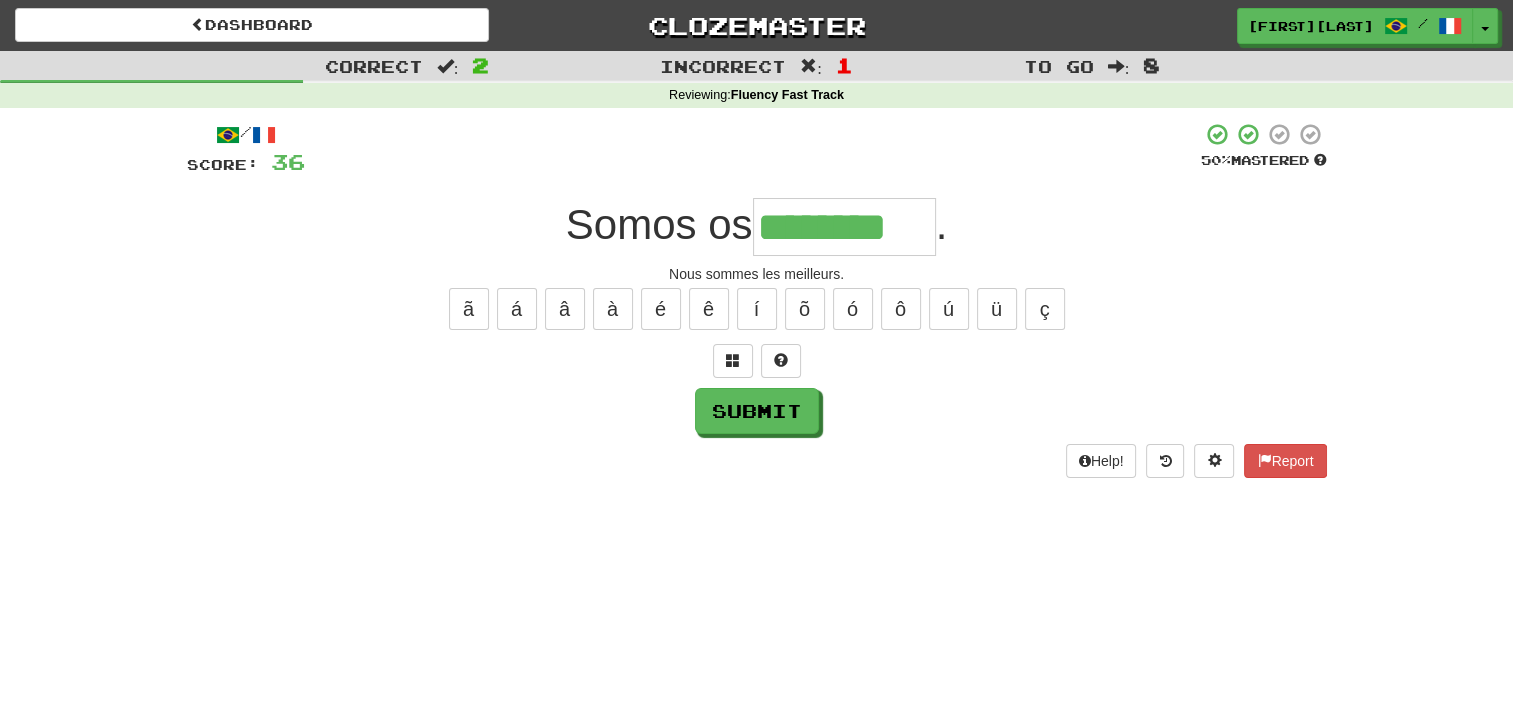 type on "********" 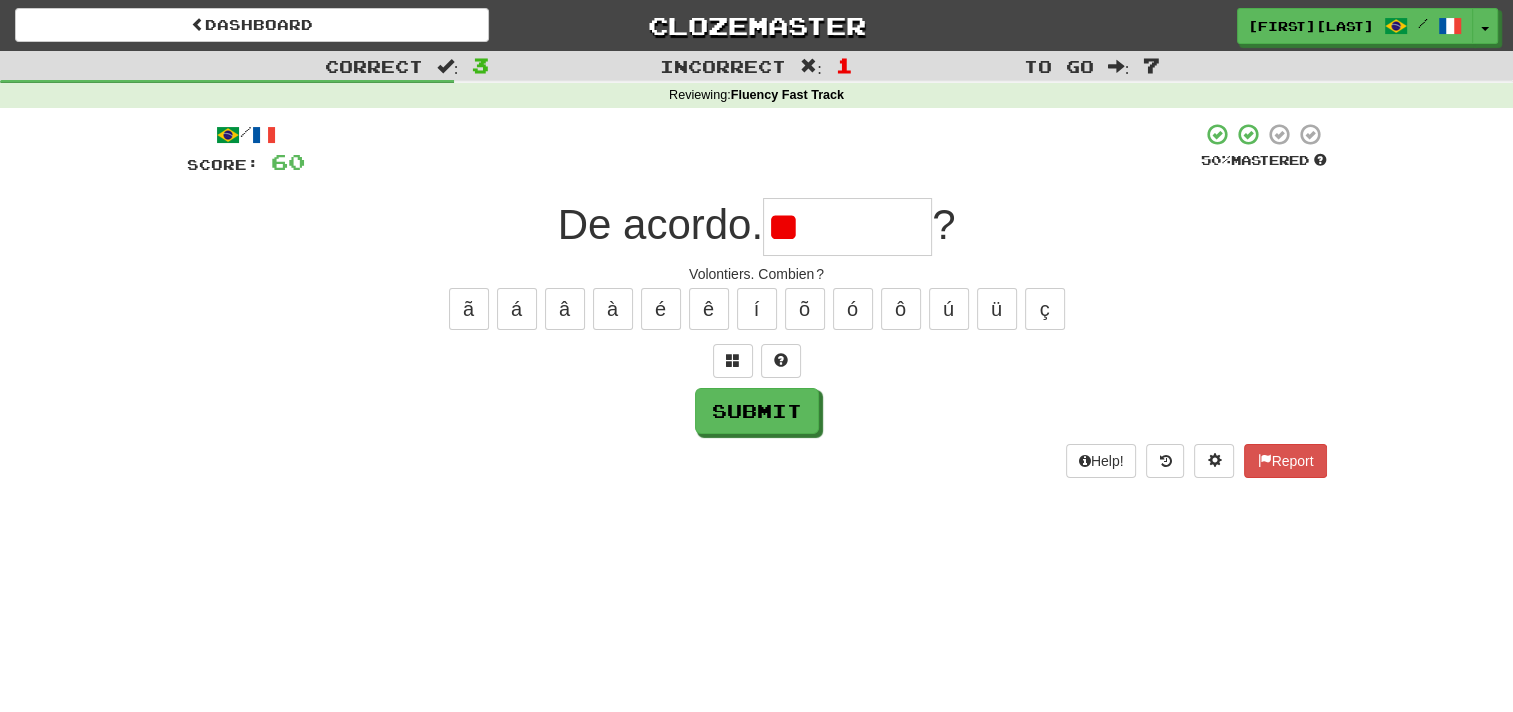 type on "*" 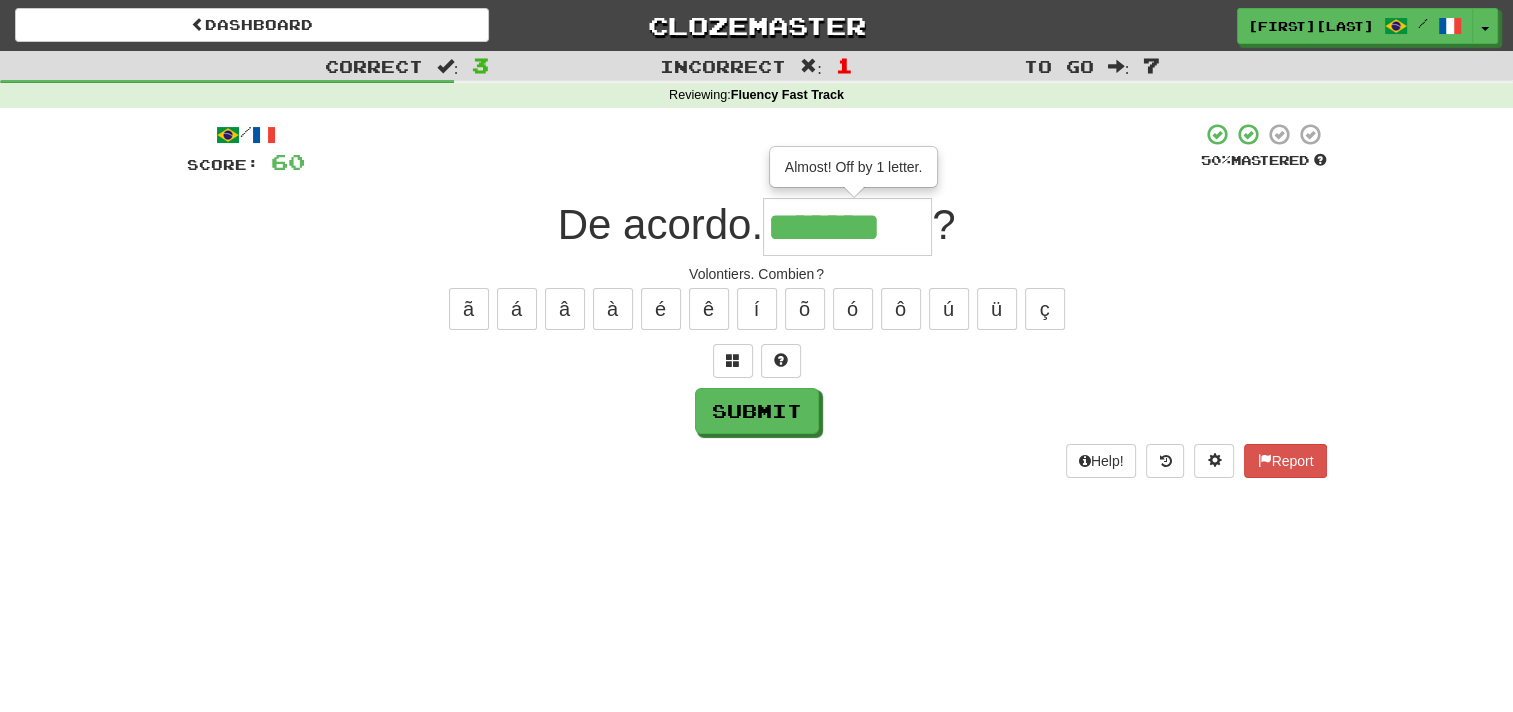 type on "*******" 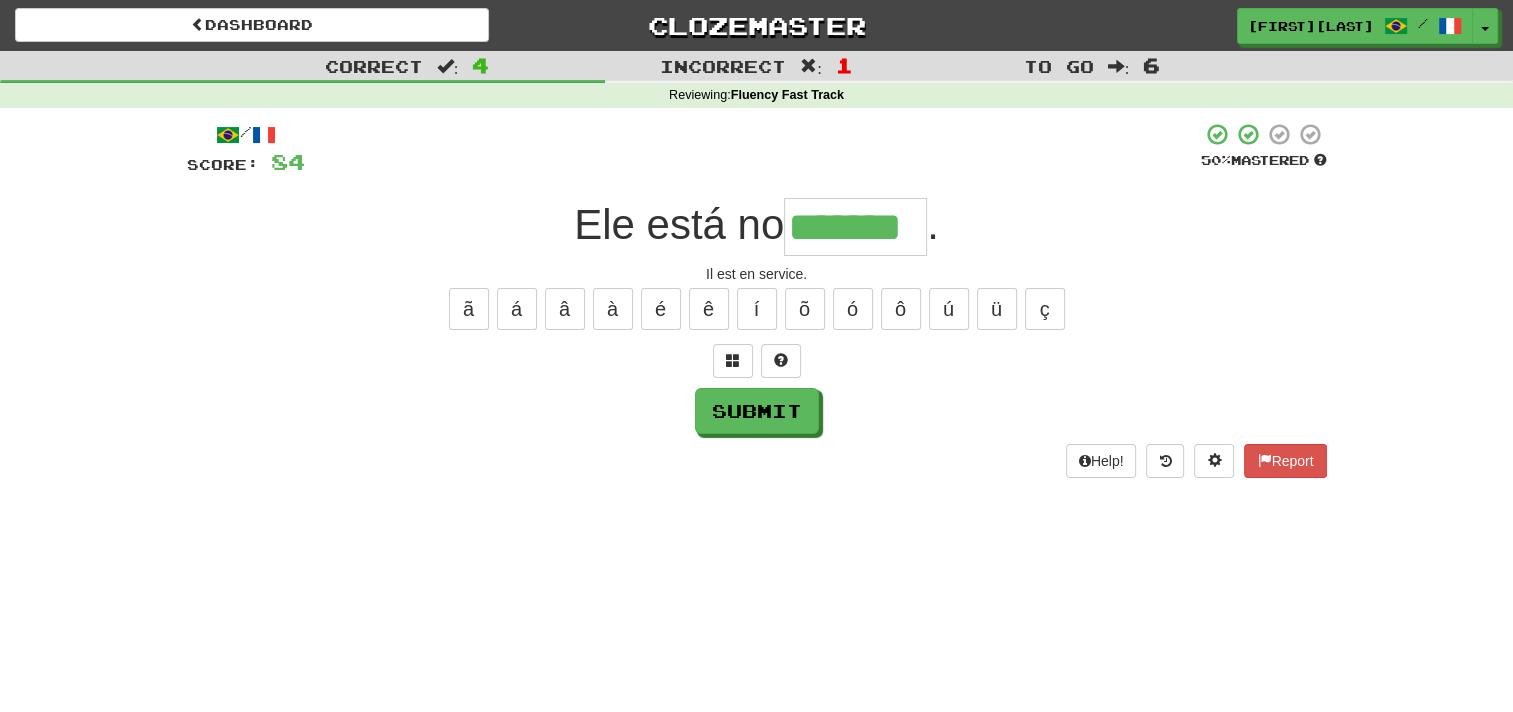 type on "*******" 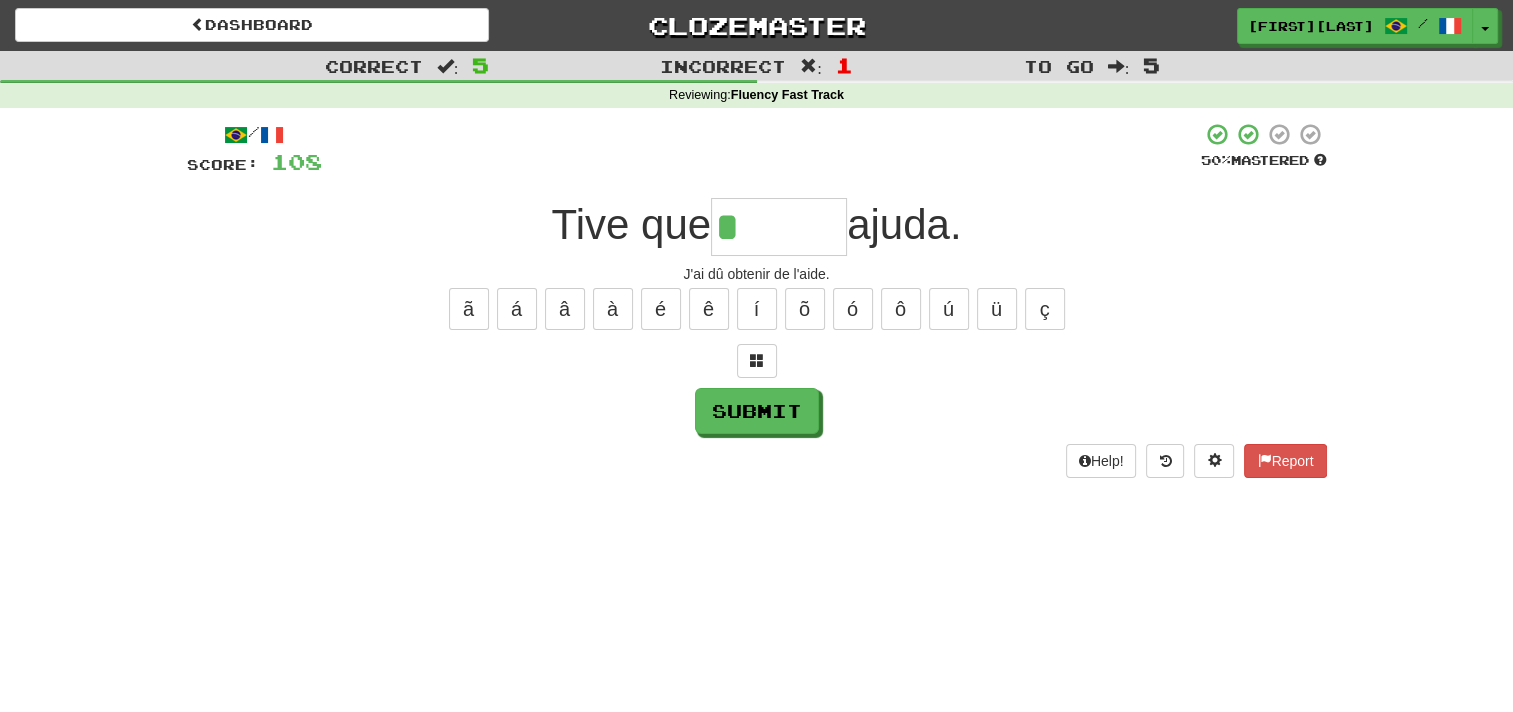 type on "******" 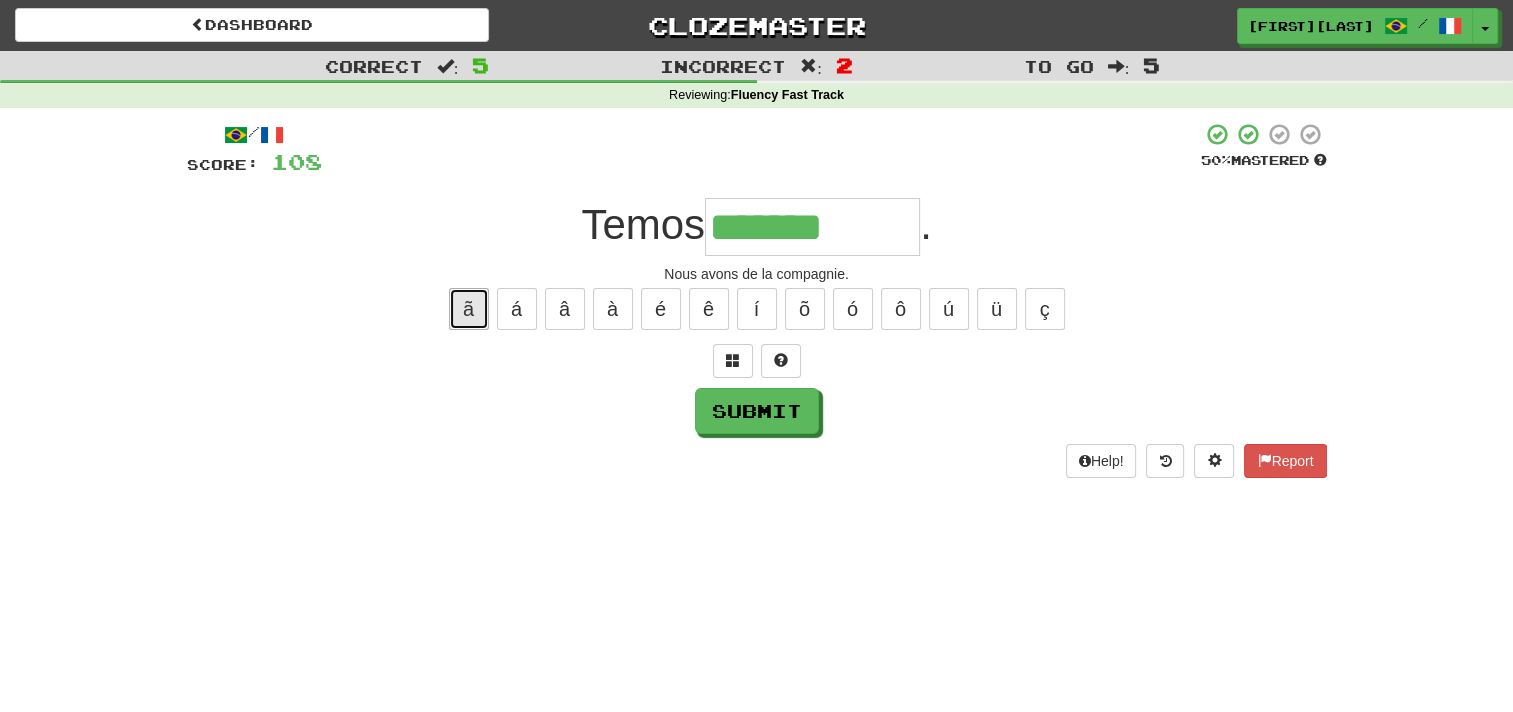 click on "ã" at bounding box center (469, 309) 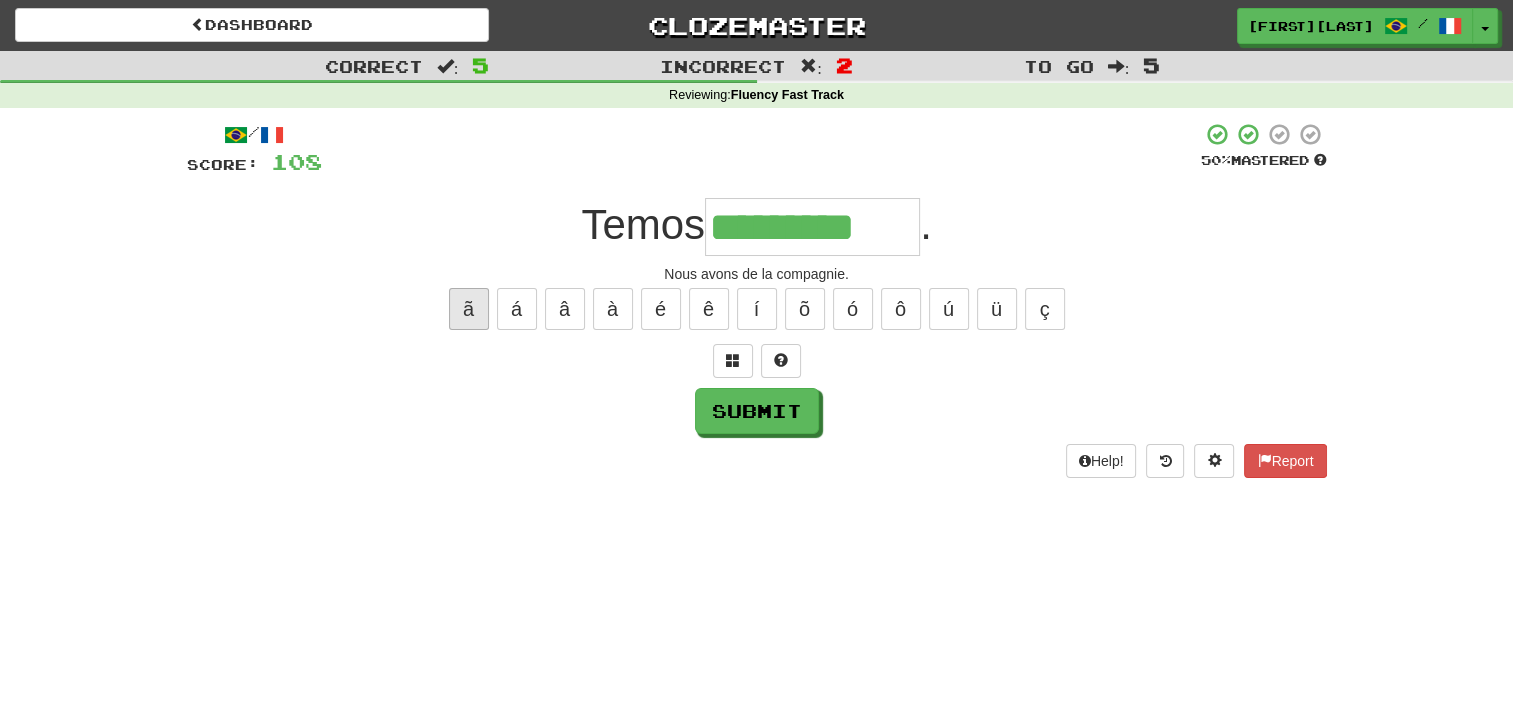 type on "*********" 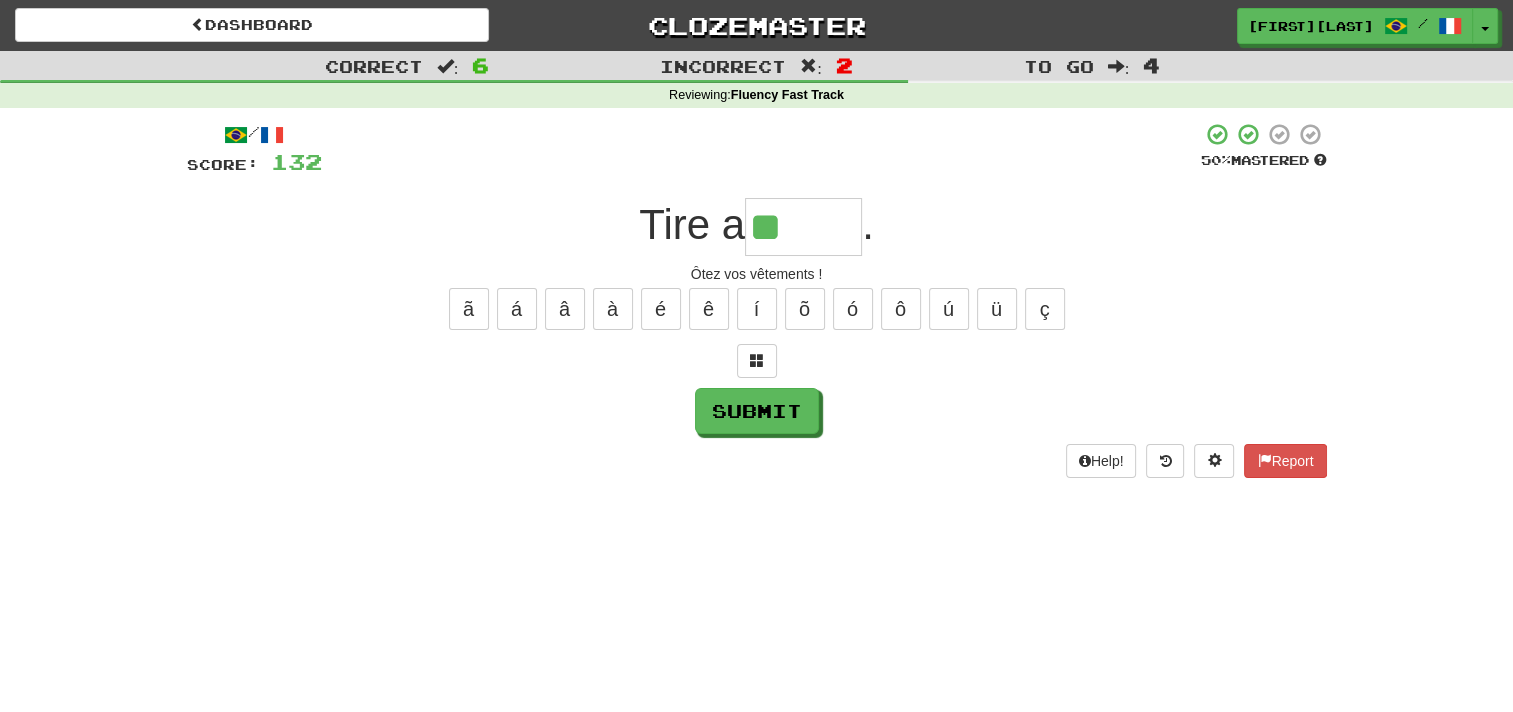 type on "*****" 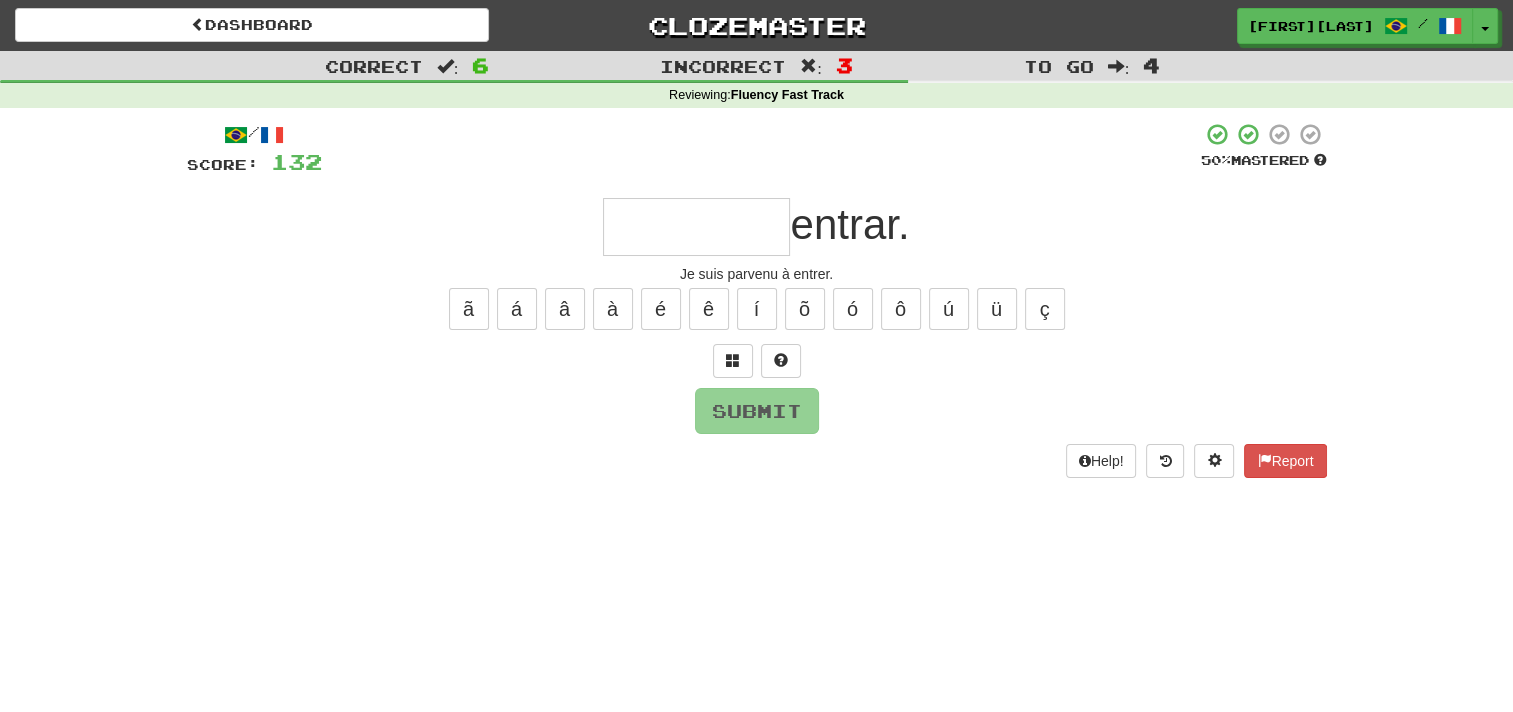 type on "*" 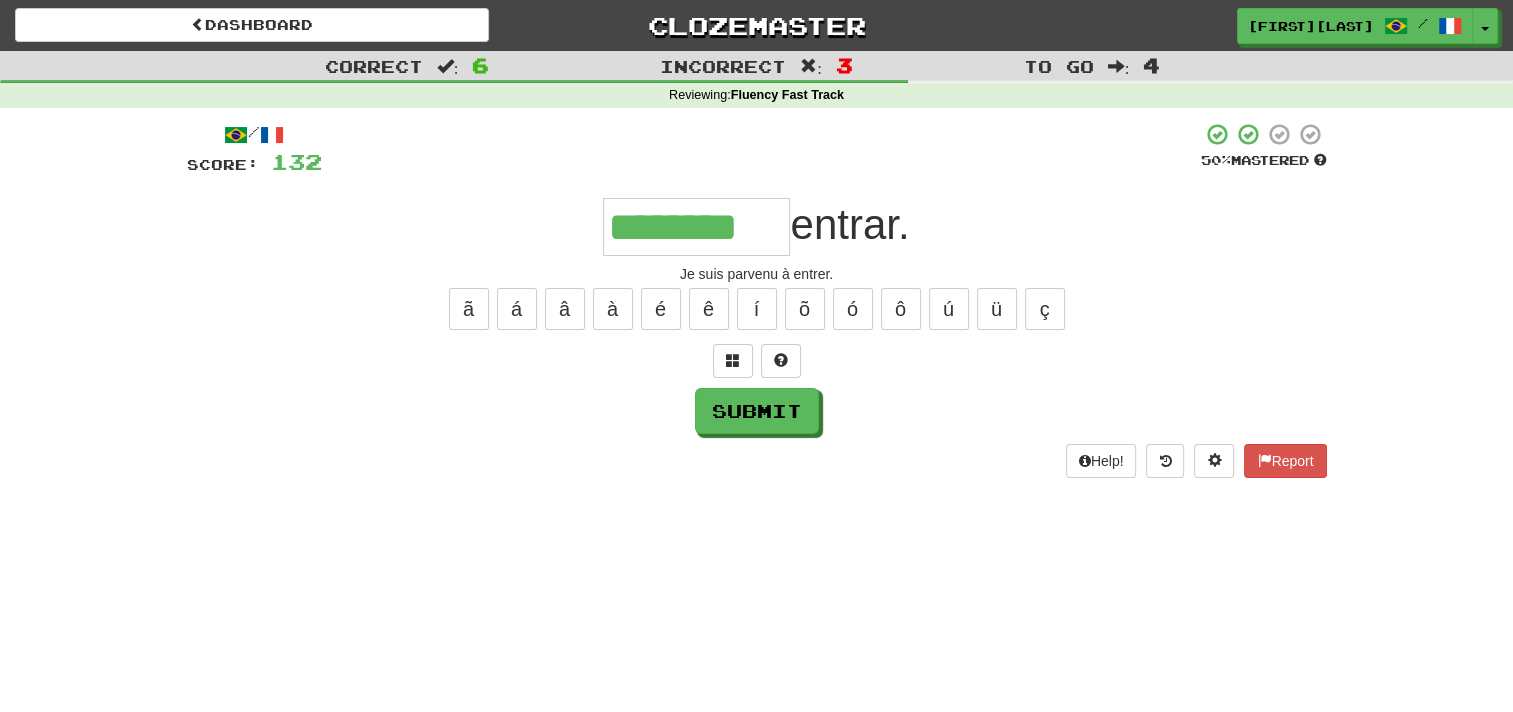scroll, scrollTop: 0, scrollLeft: 0, axis: both 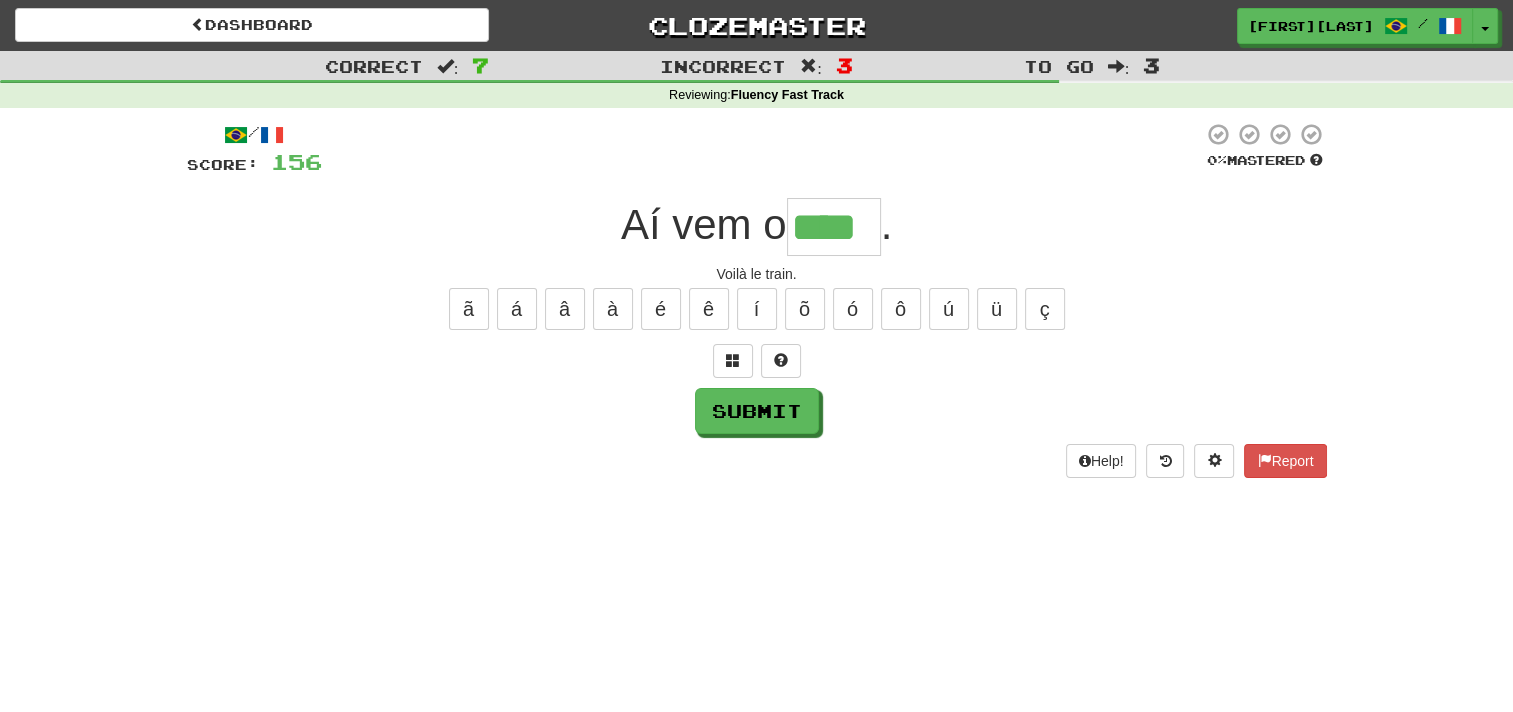 type on "****" 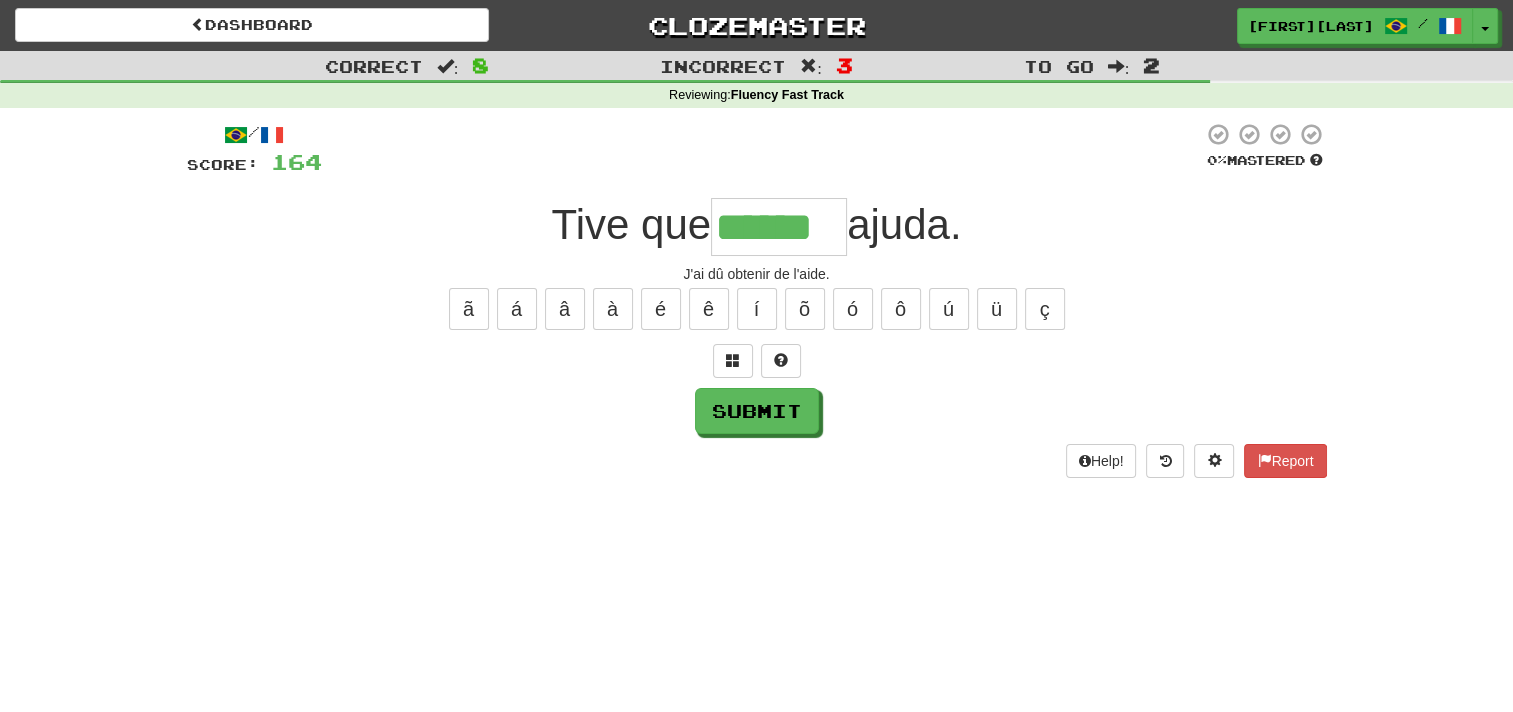 type on "******" 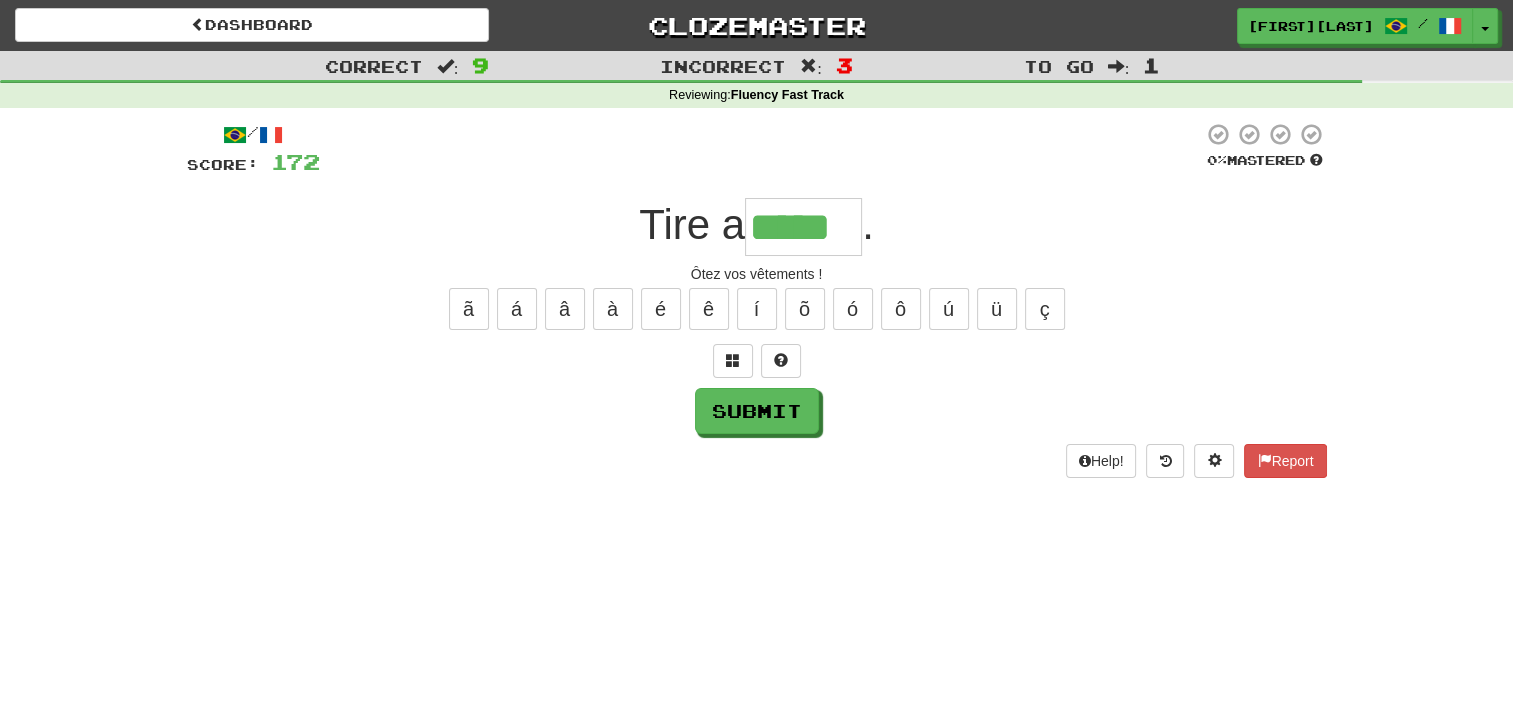 type on "*****" 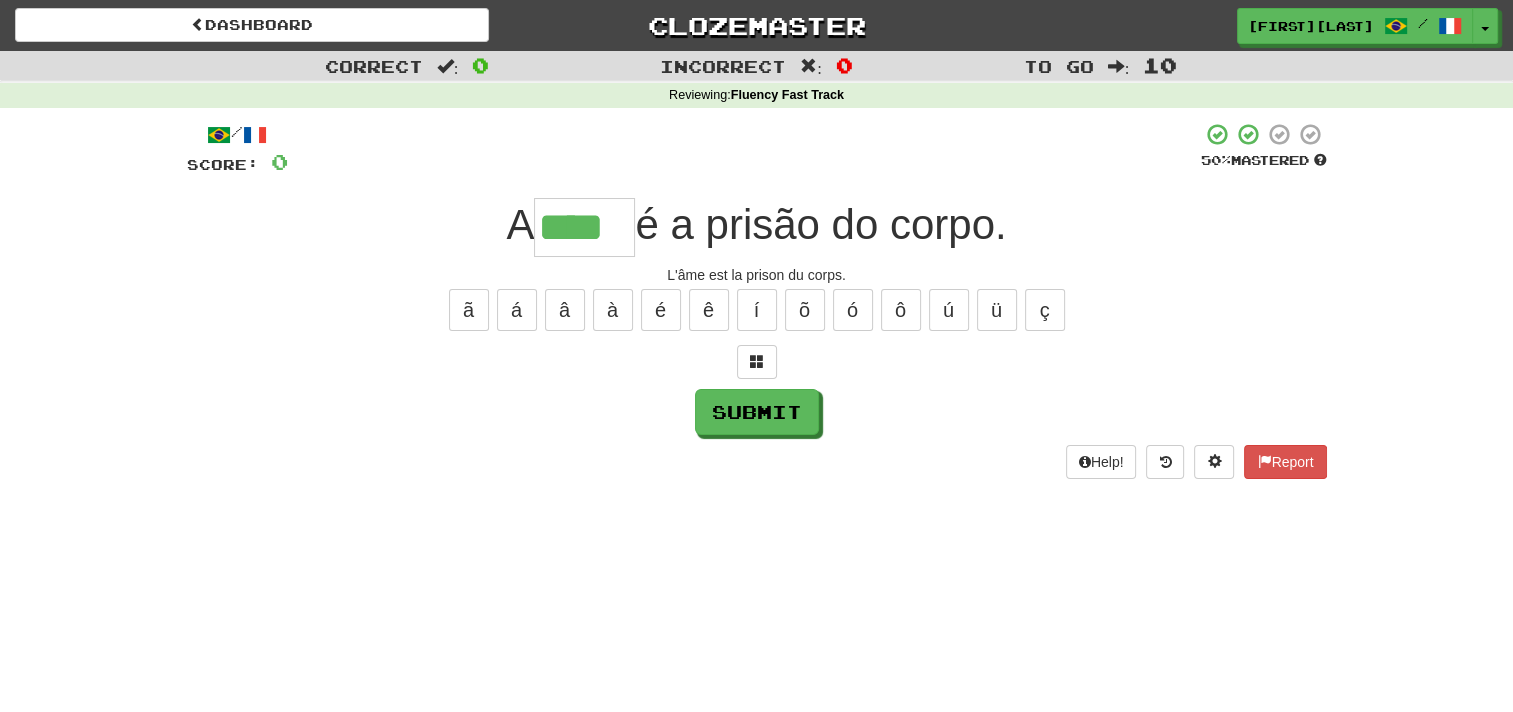 type on "****" 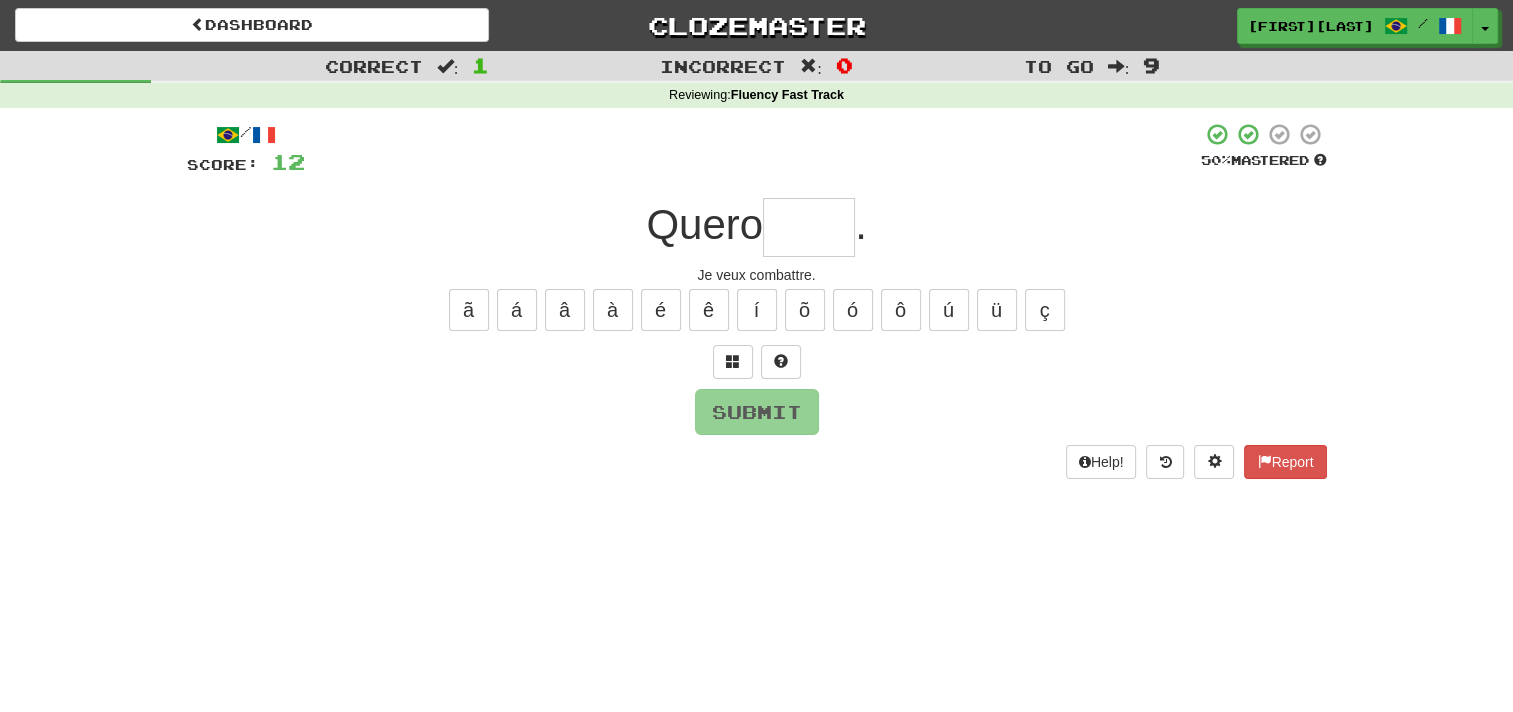 type on "*" 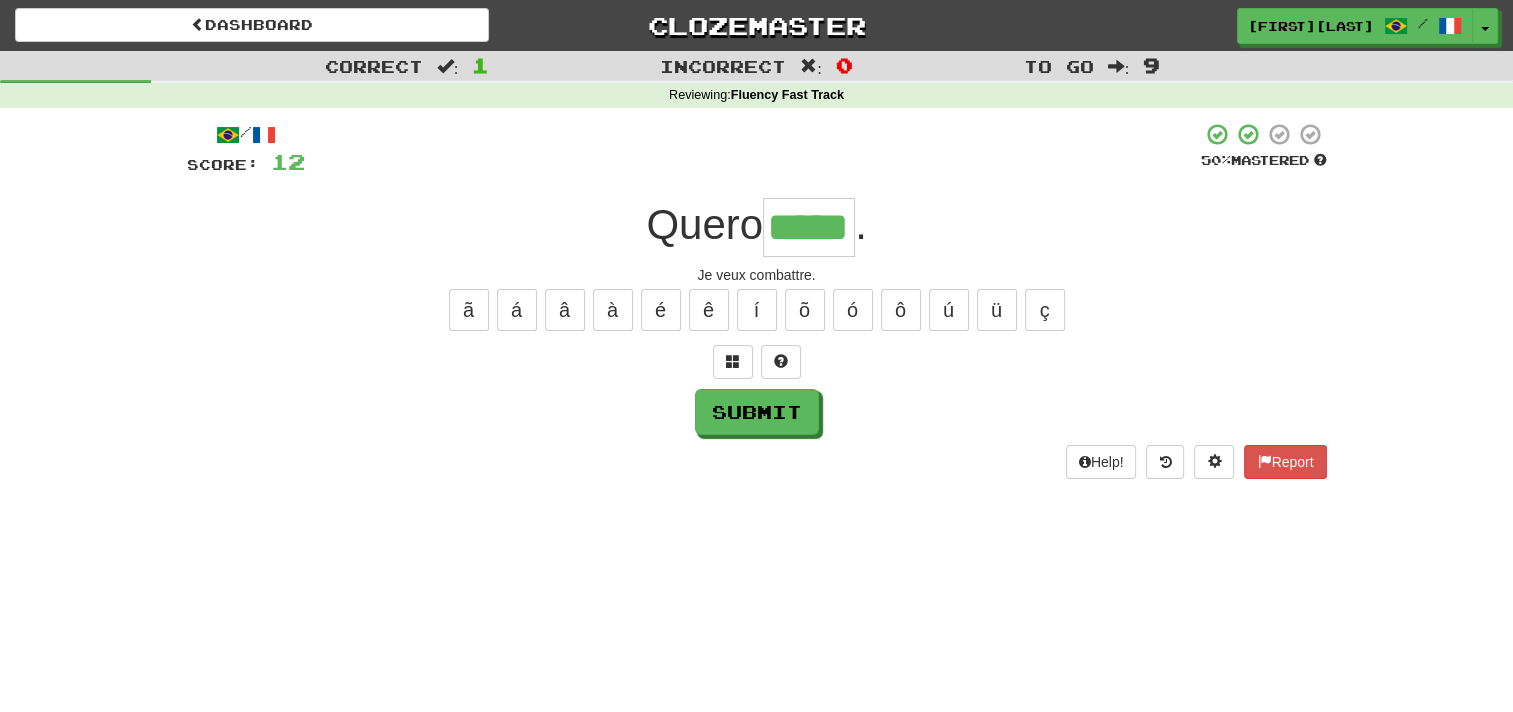 type on "*****" 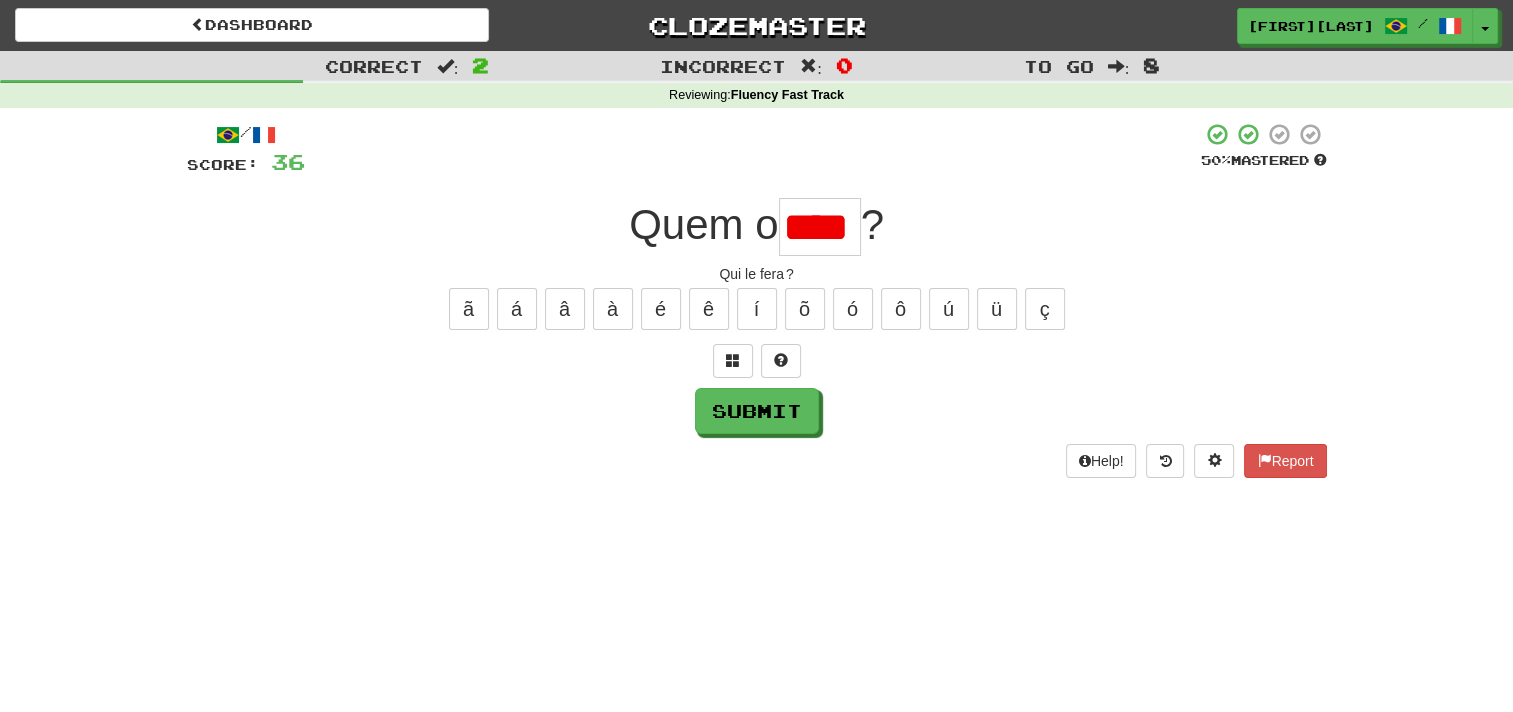 scroll, scrollTop: 0, scrollLeft: 0, axis: both 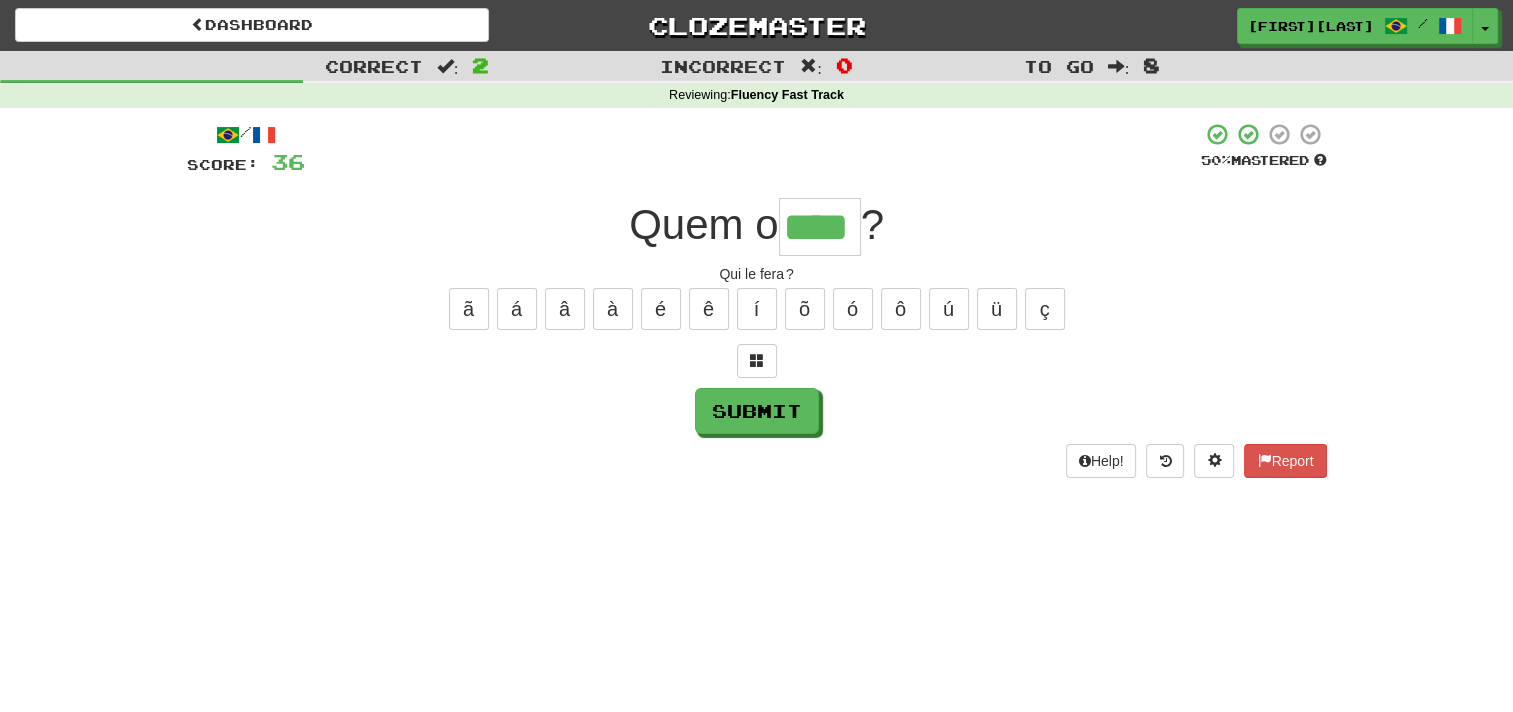type on "****" 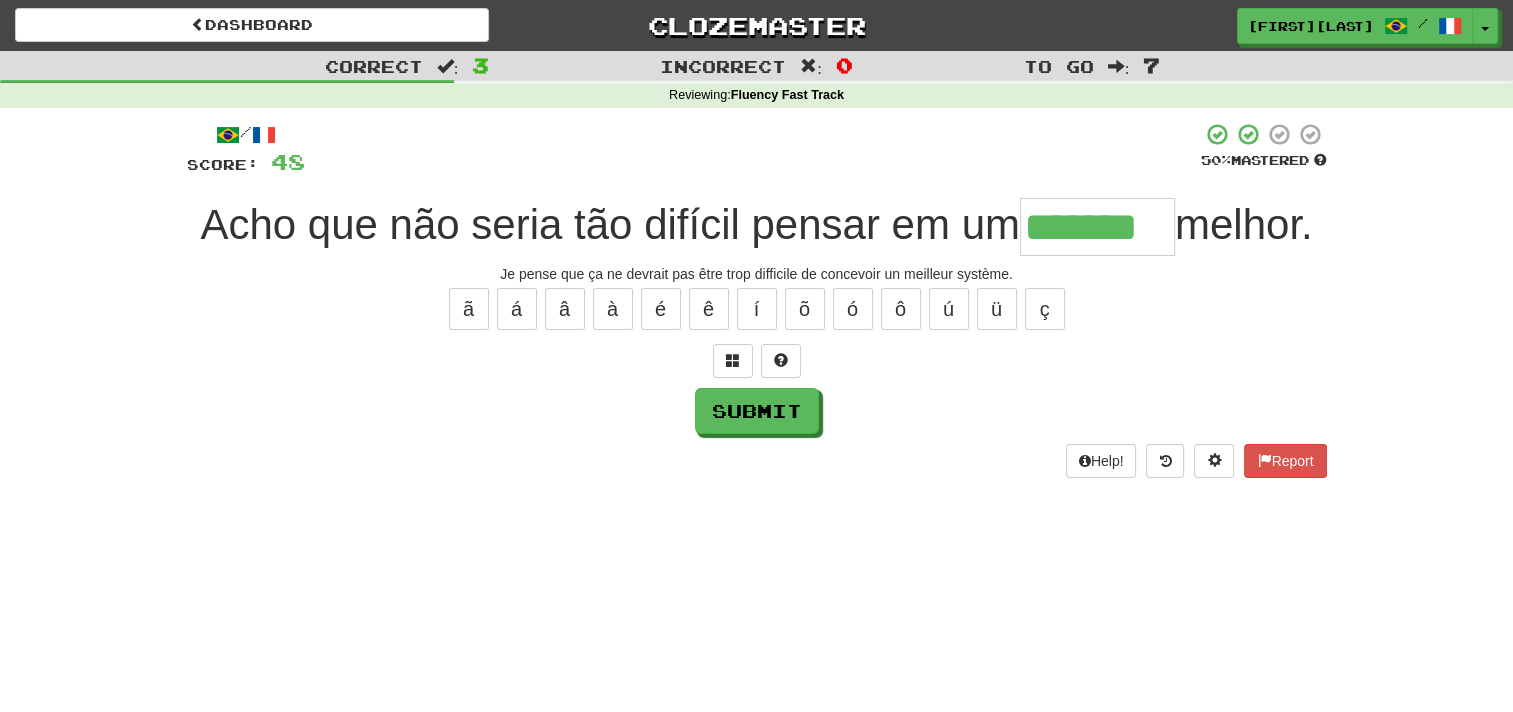 type on "*******" 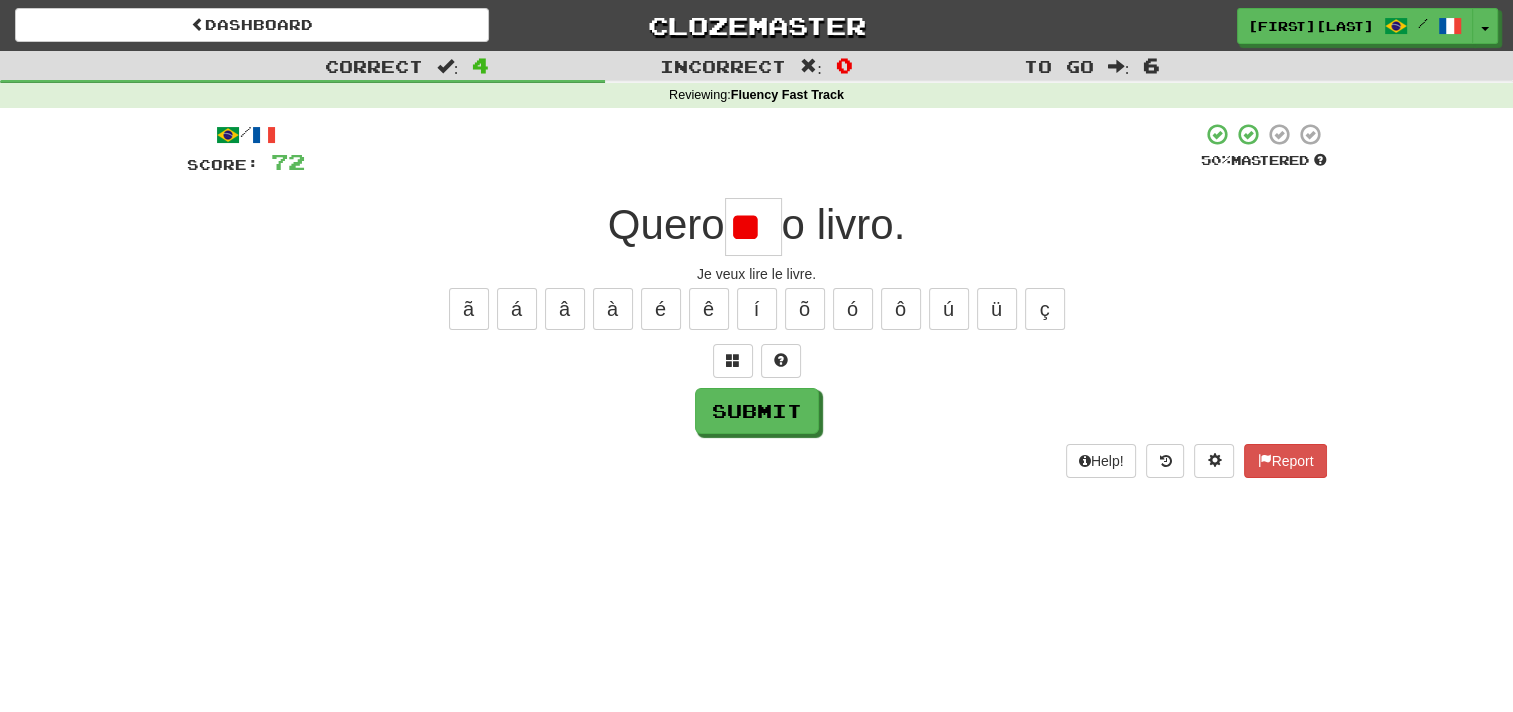 scroll, scrollTop: 0, scrollLeft: 0, axis: both 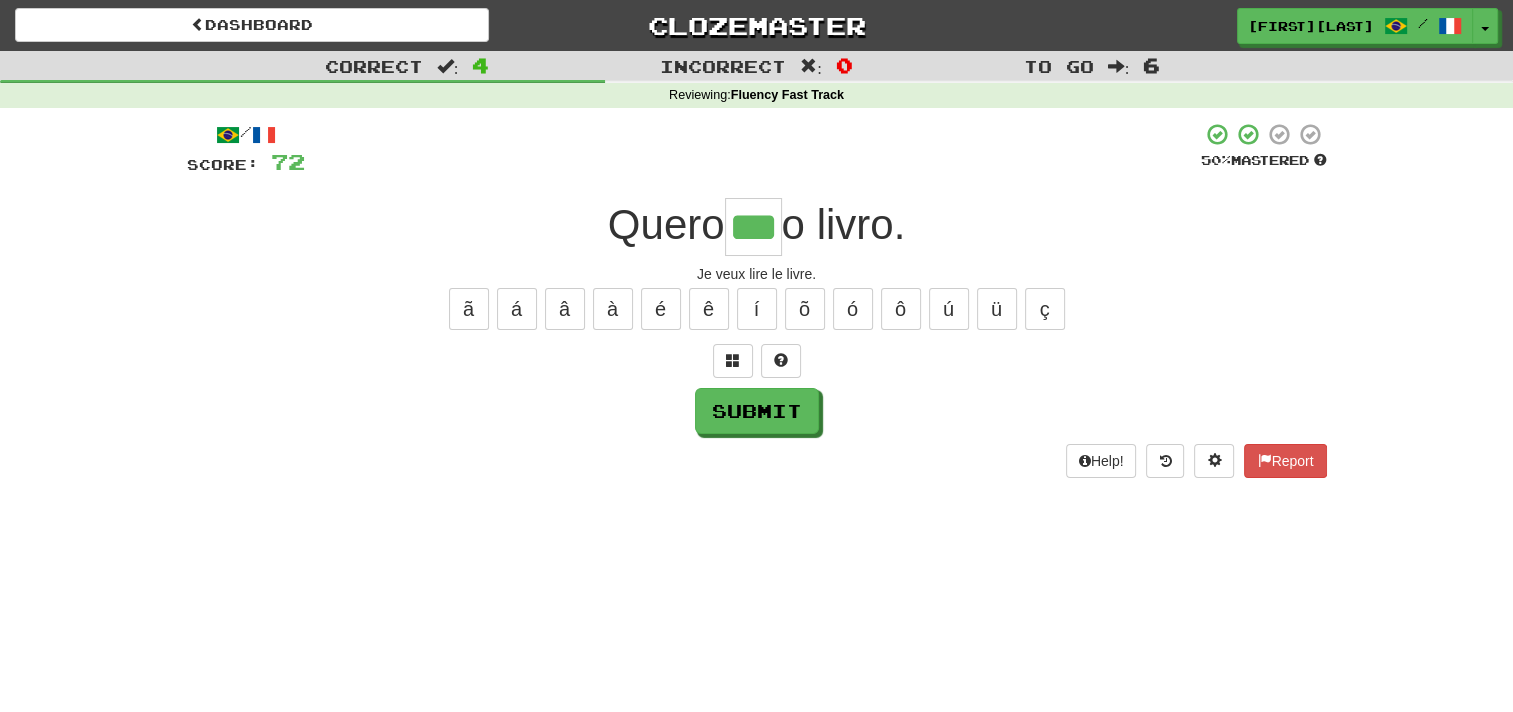 type on "***" 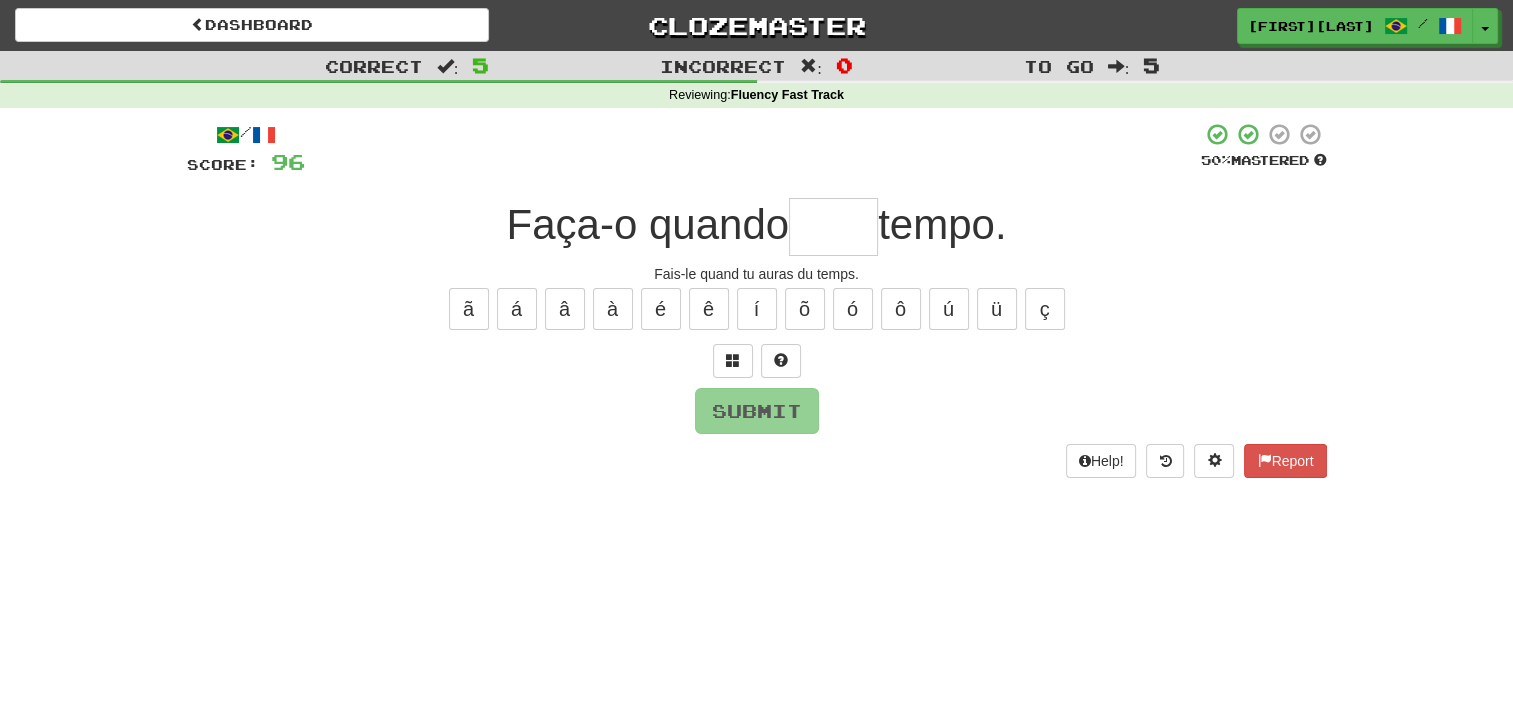 type on "*" 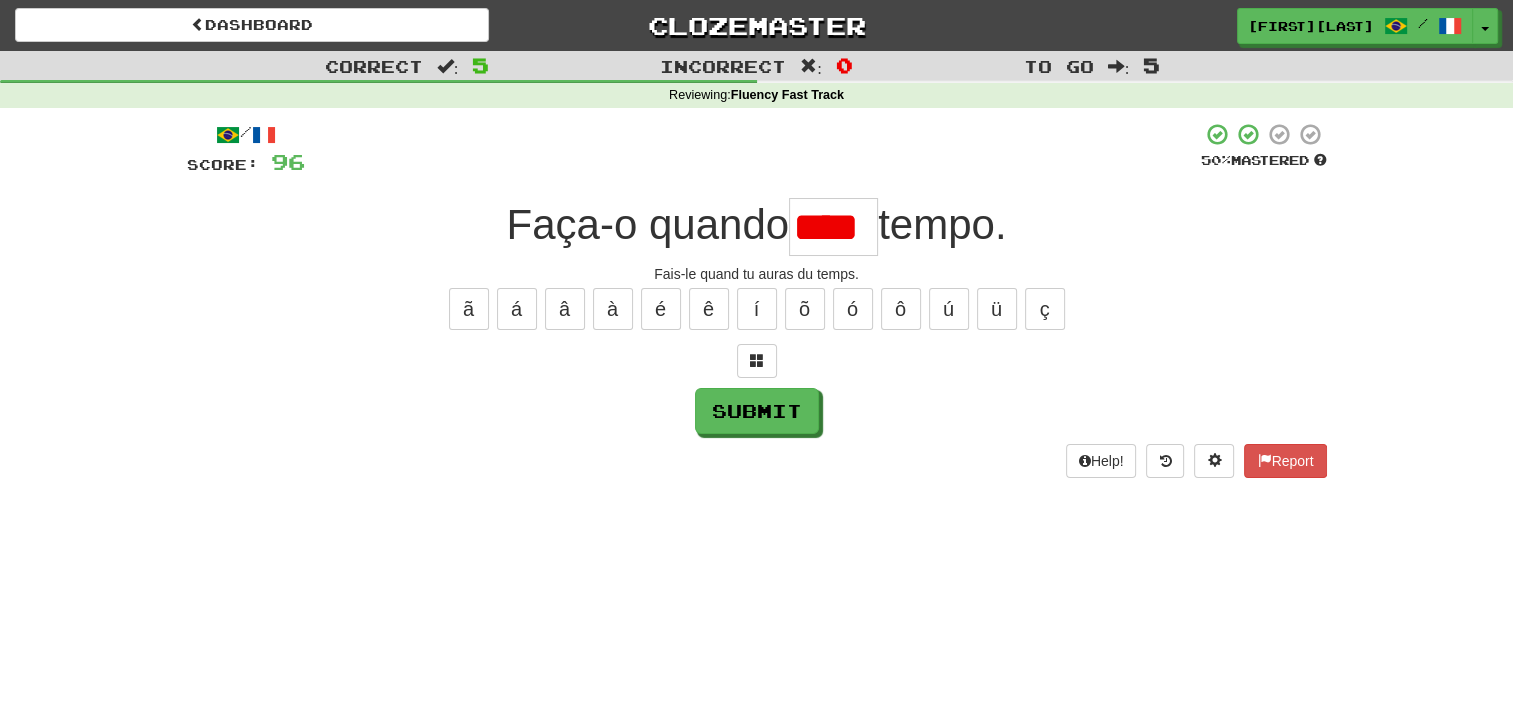 scroll, scrollTop: 0, scrollLeft: 0, axis: both 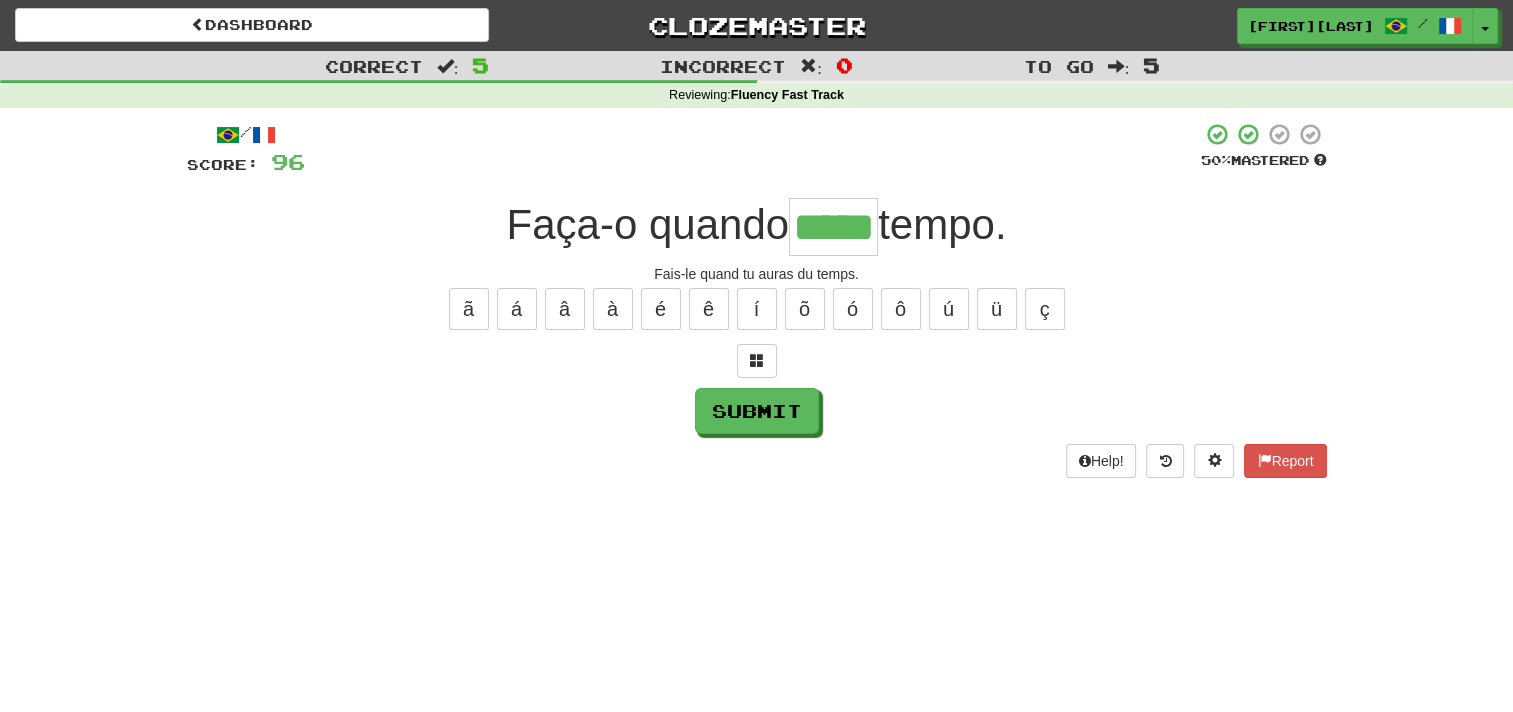type on "*****" 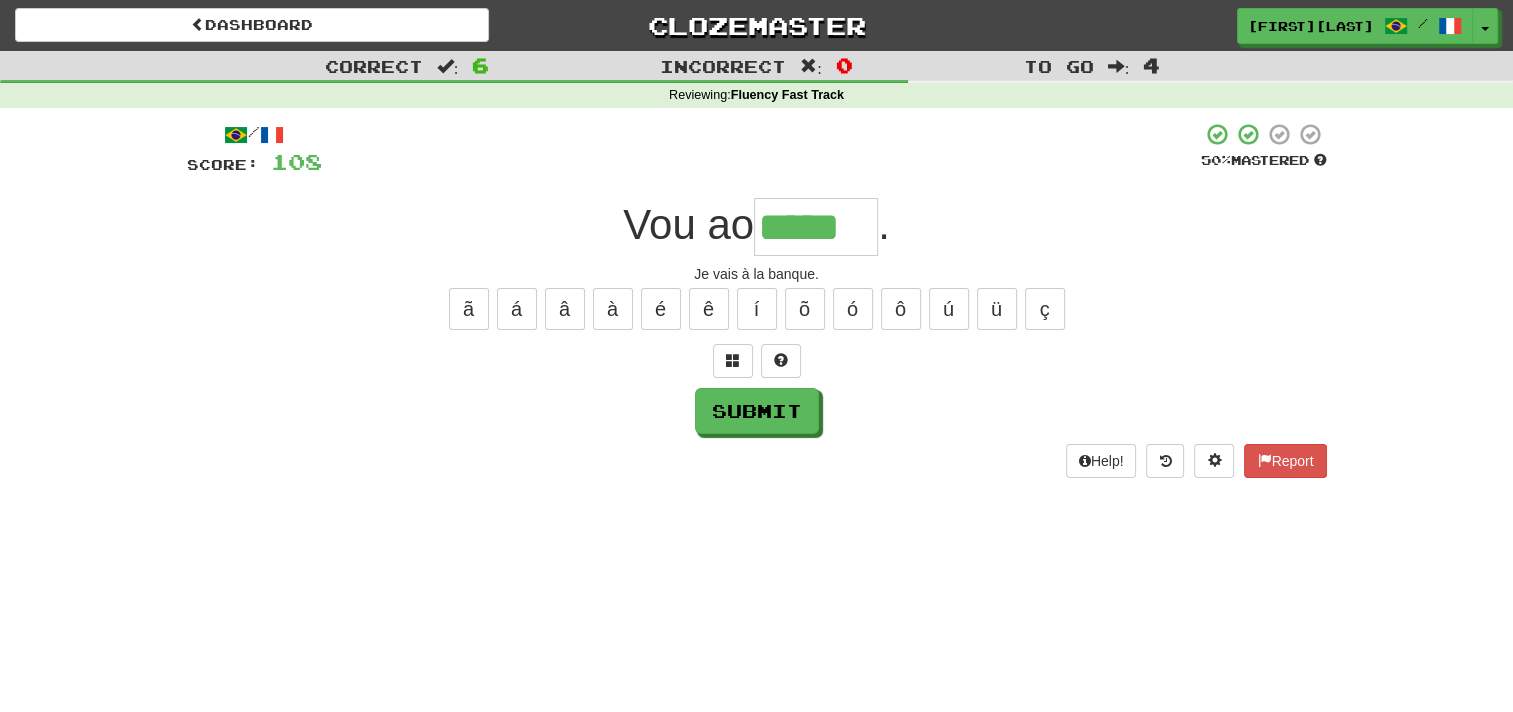 type on "*****" 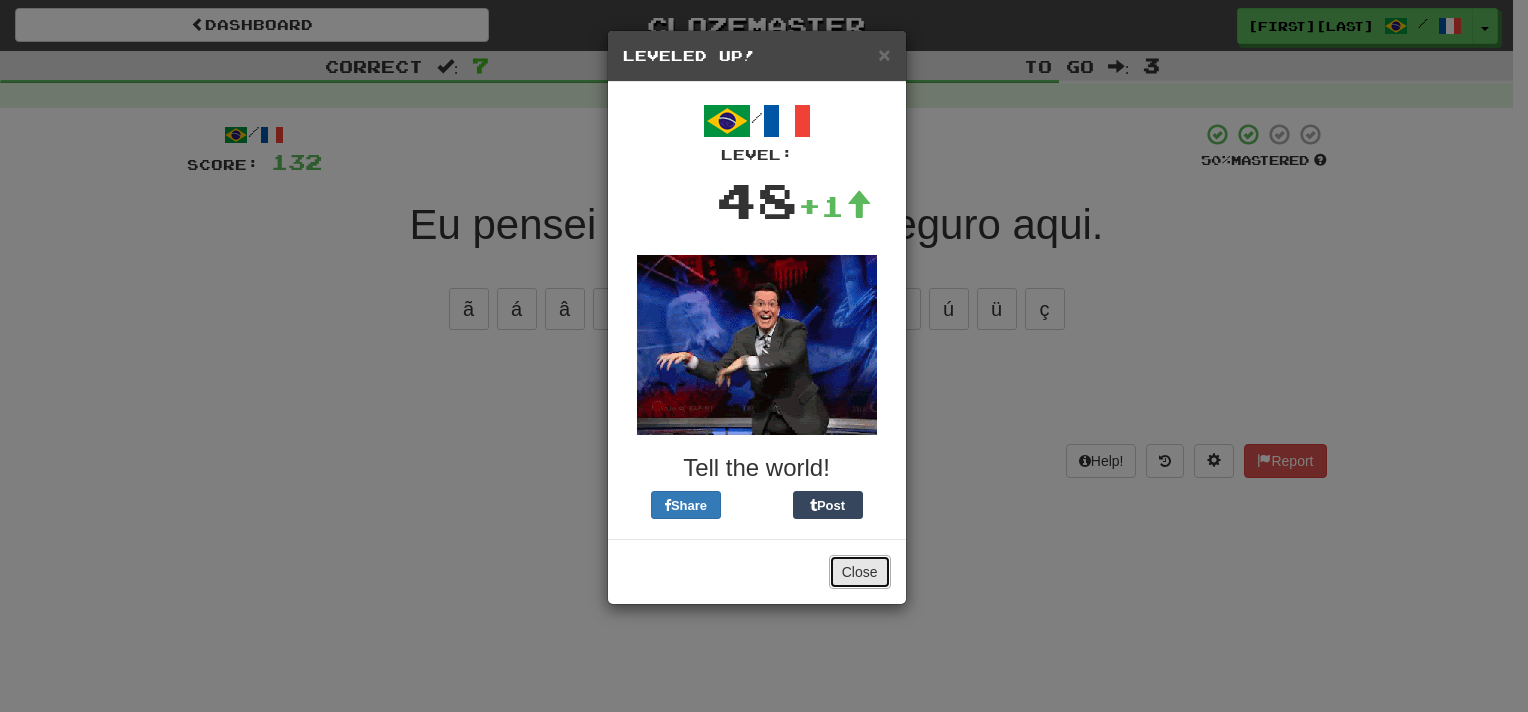 click on "Close" at bounding box center (860, 572) 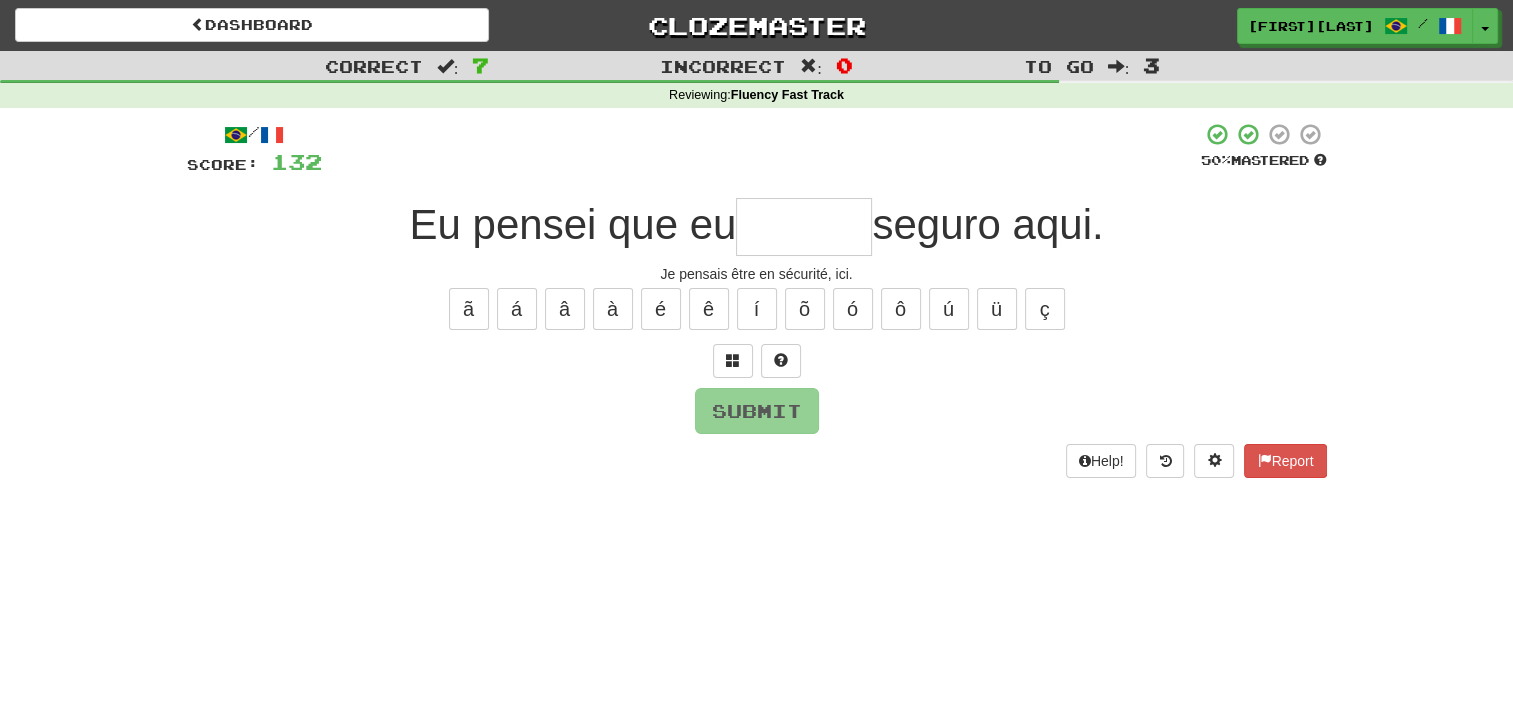 click at bounding box center [804, 227] 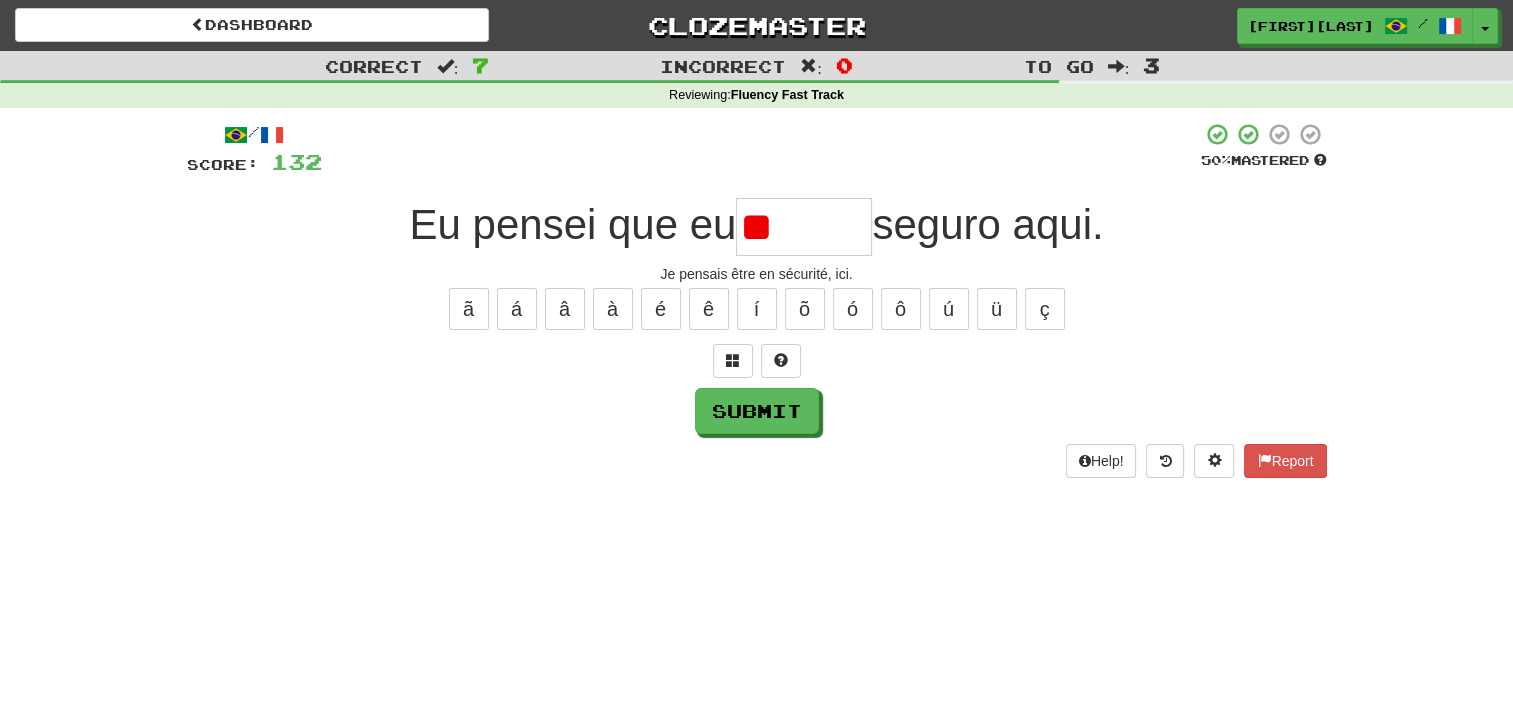type on "*" 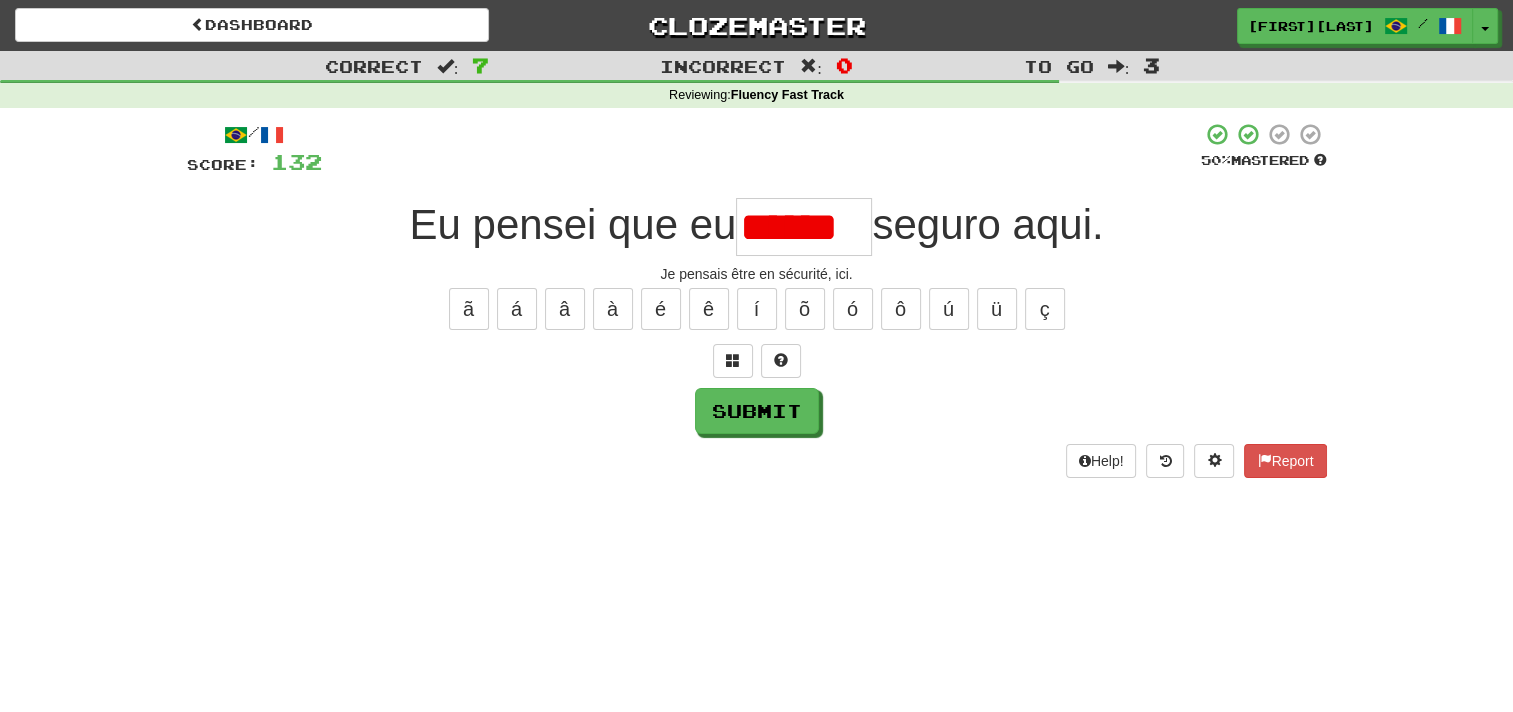 scroll, scrollTop: 0, scrollLeft: 0, axis: both 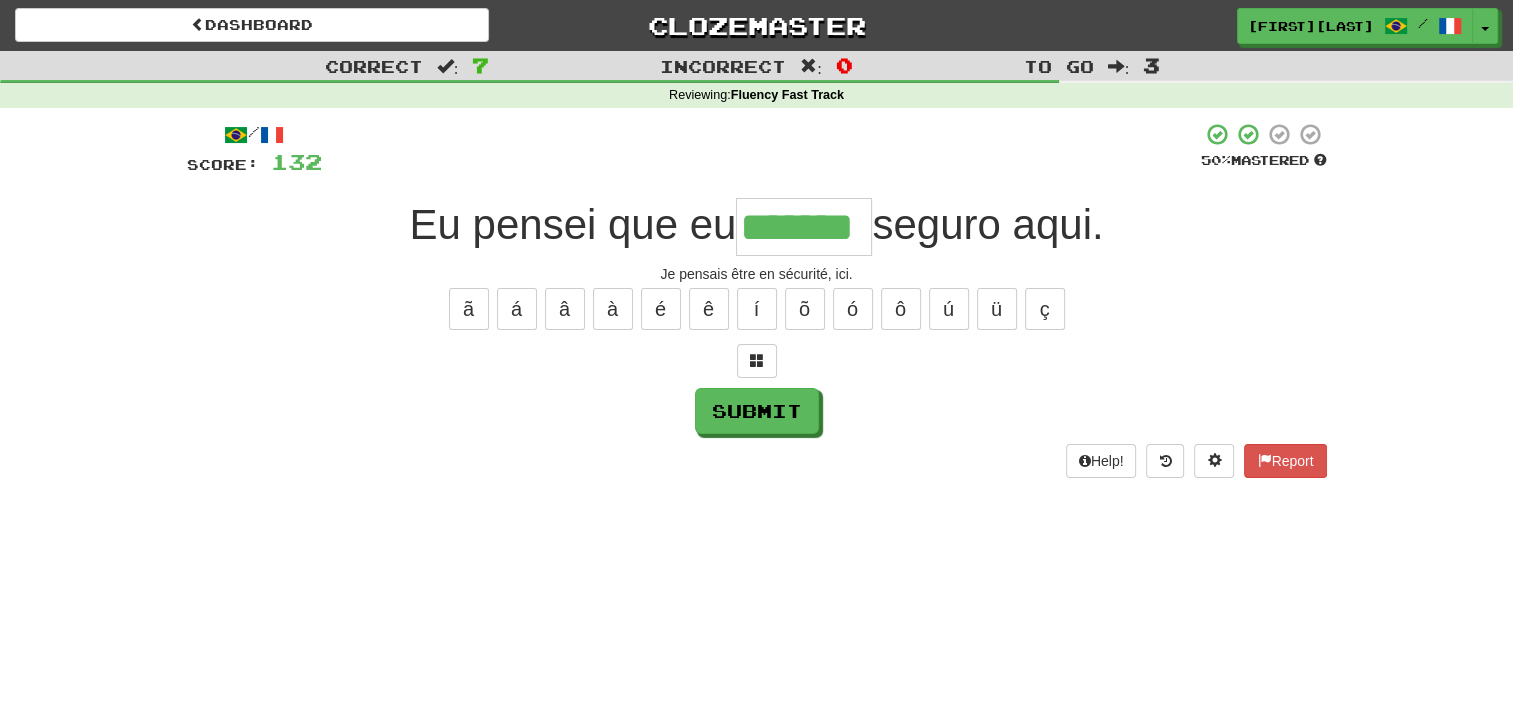 type on "*******" 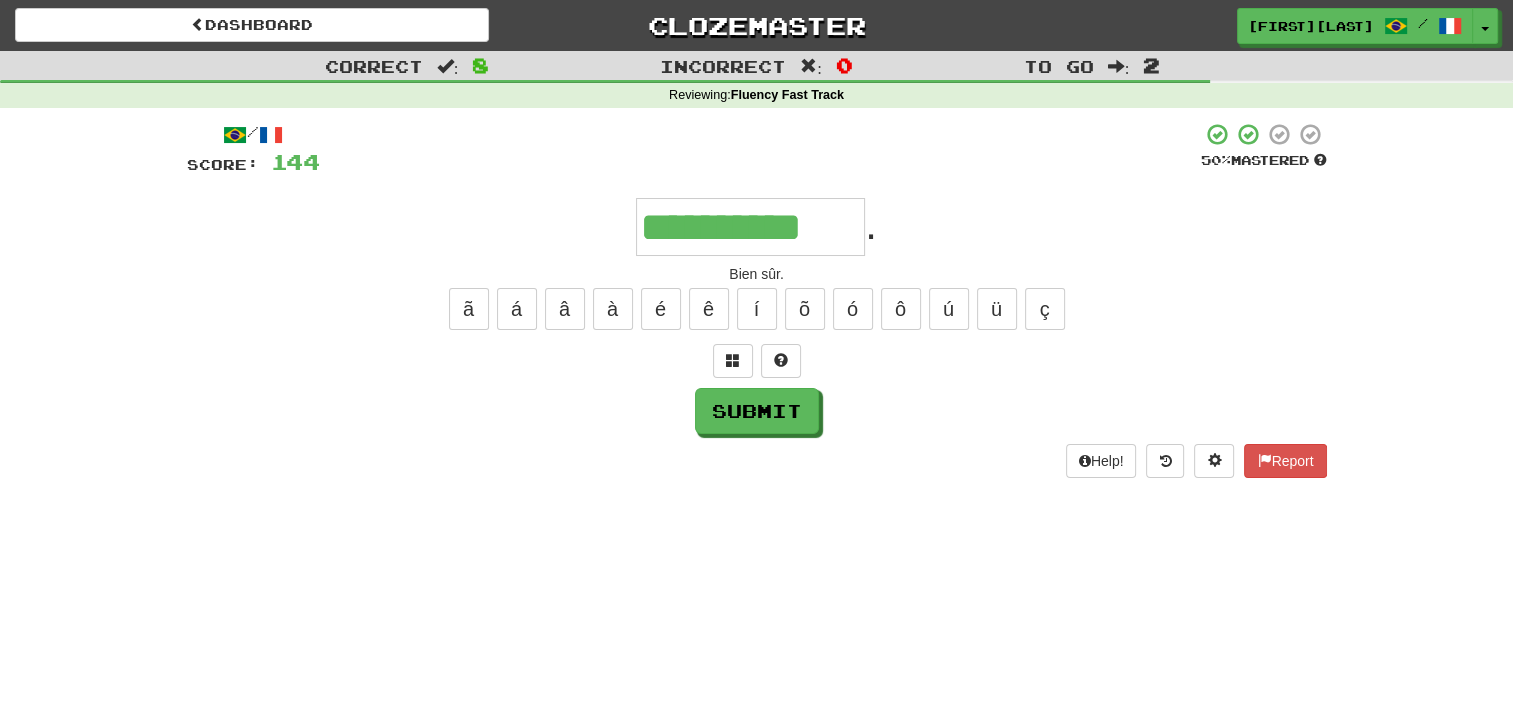 type on "**********" 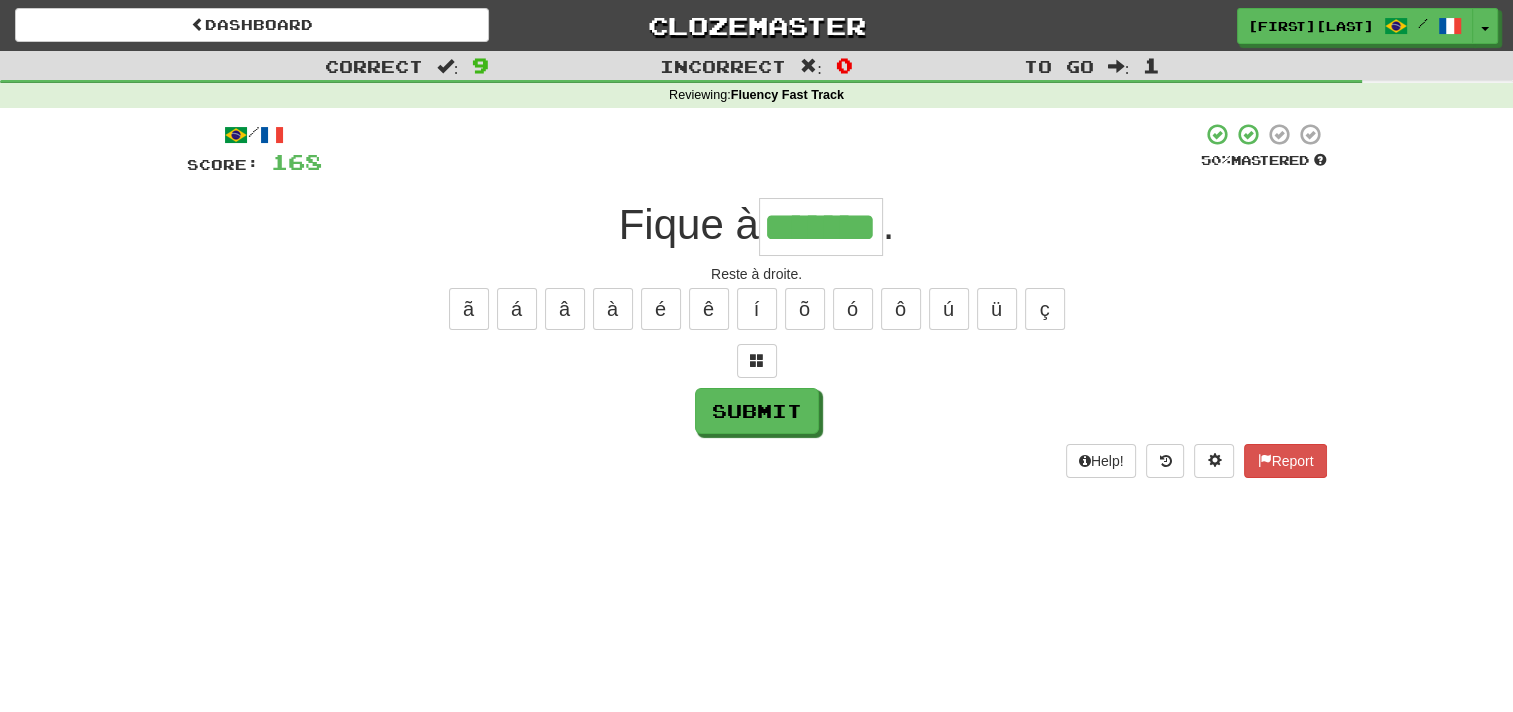 type on "*******" 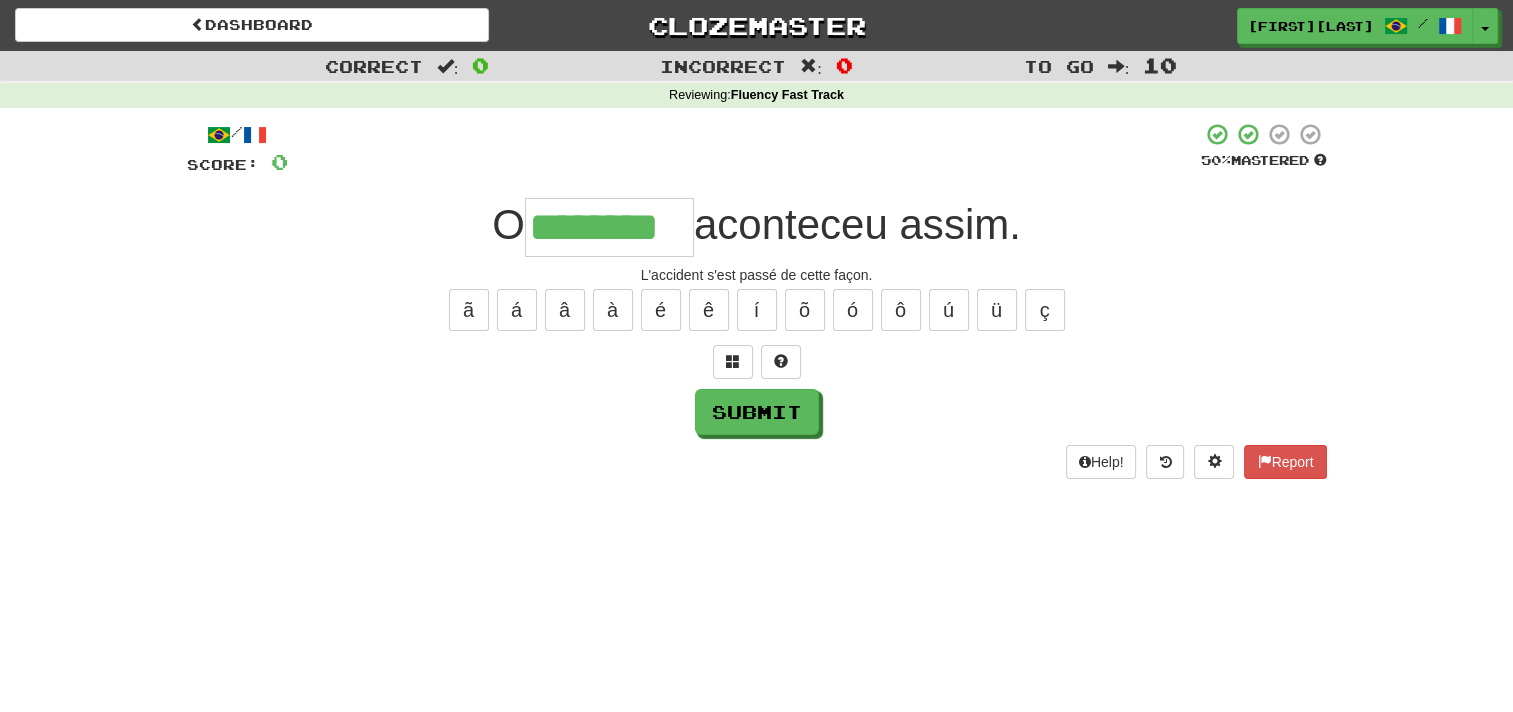type on "********" 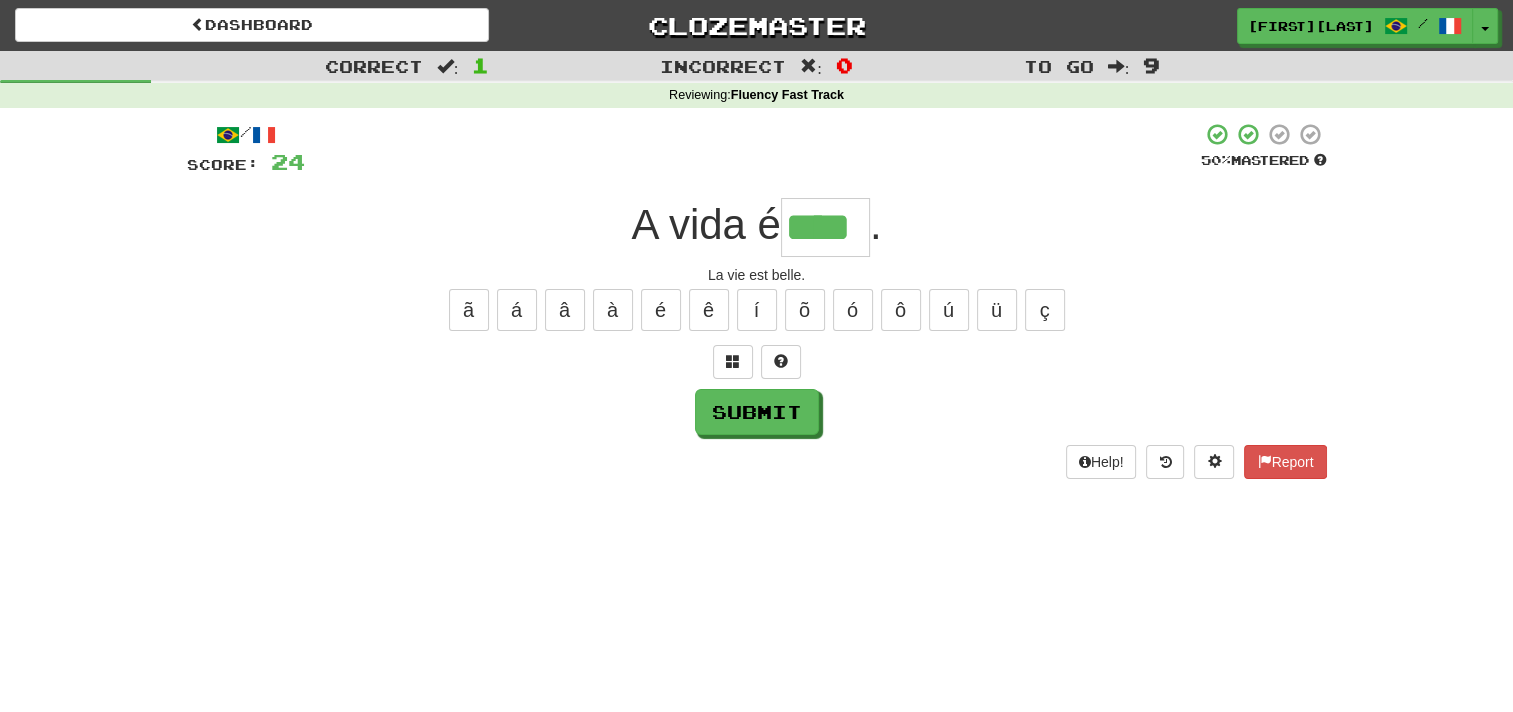 type on "****" 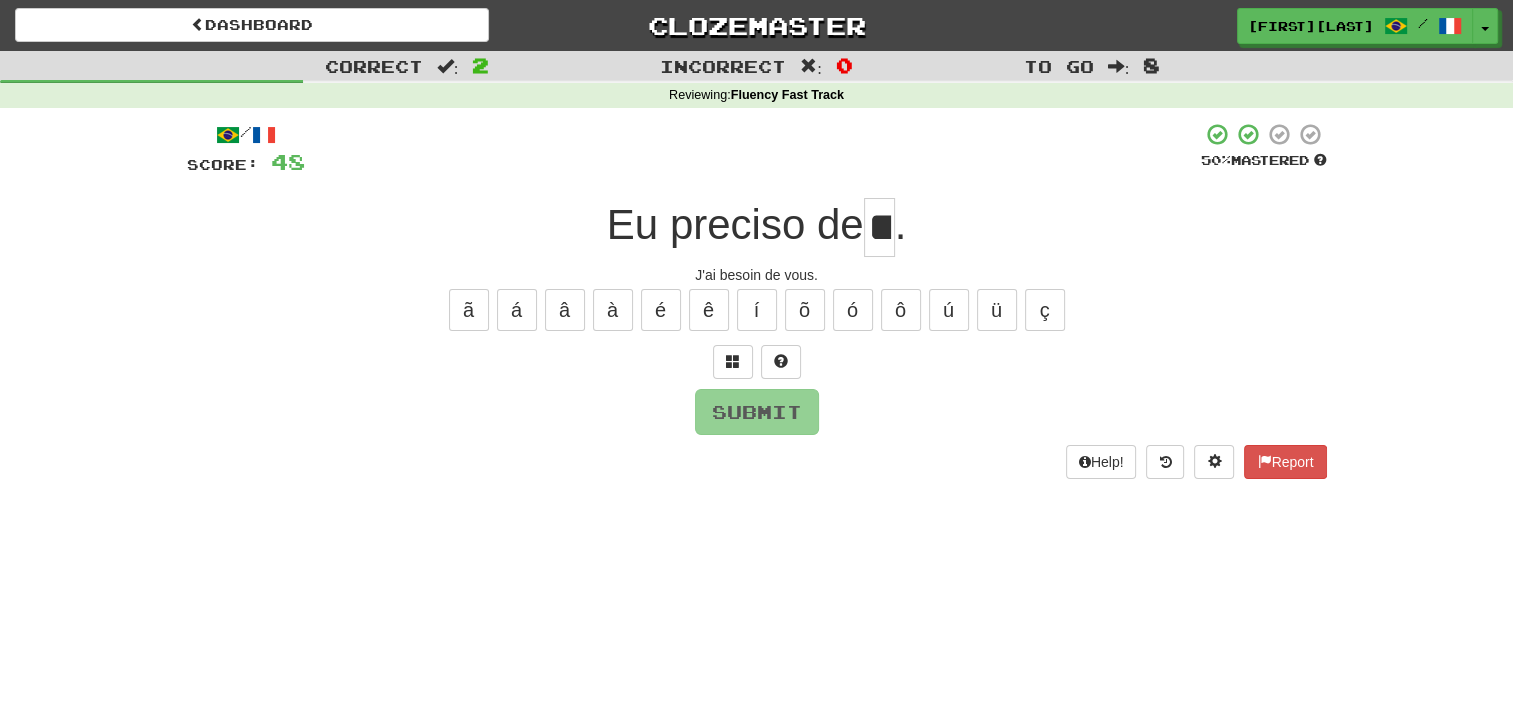 scroll, scrollTop: 0, scrollLeft: 20, axis: horizontal 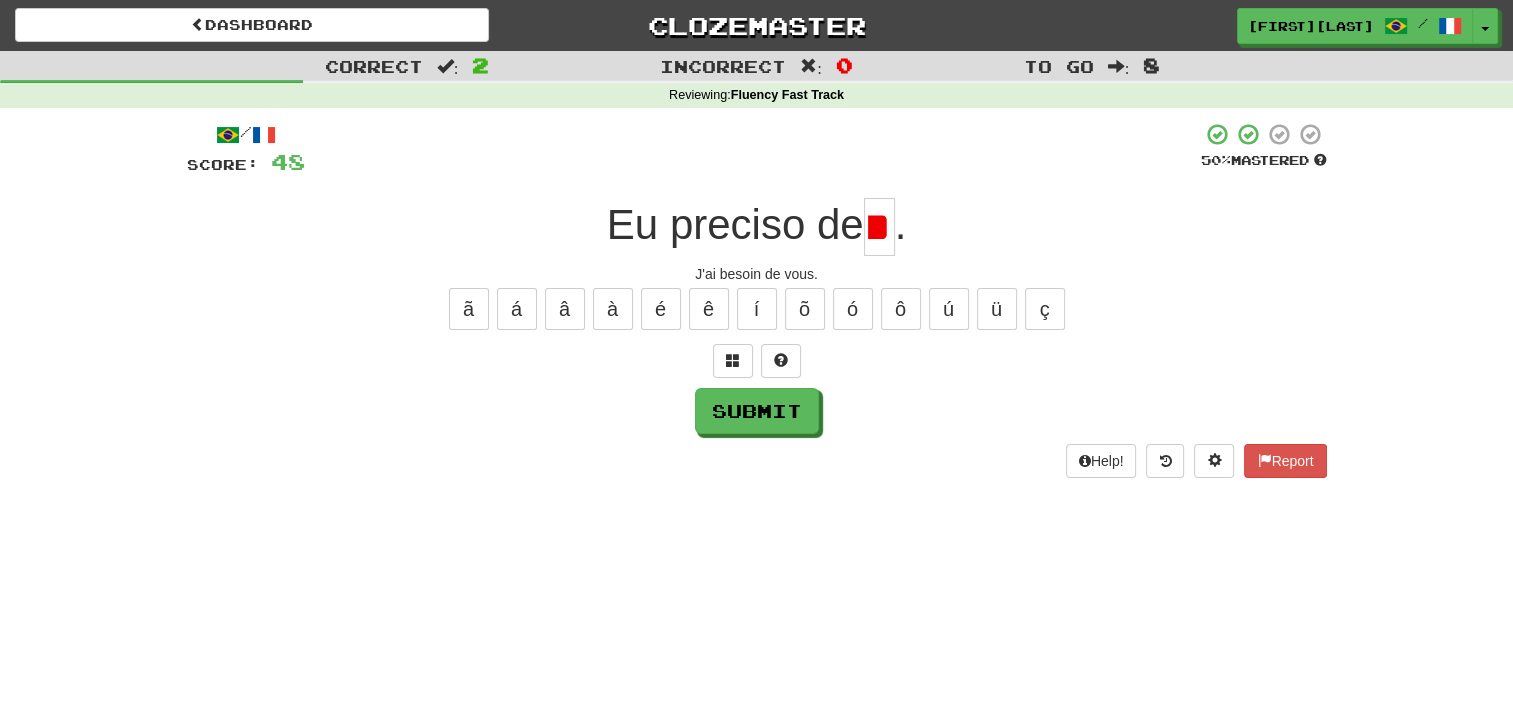 type on "*" 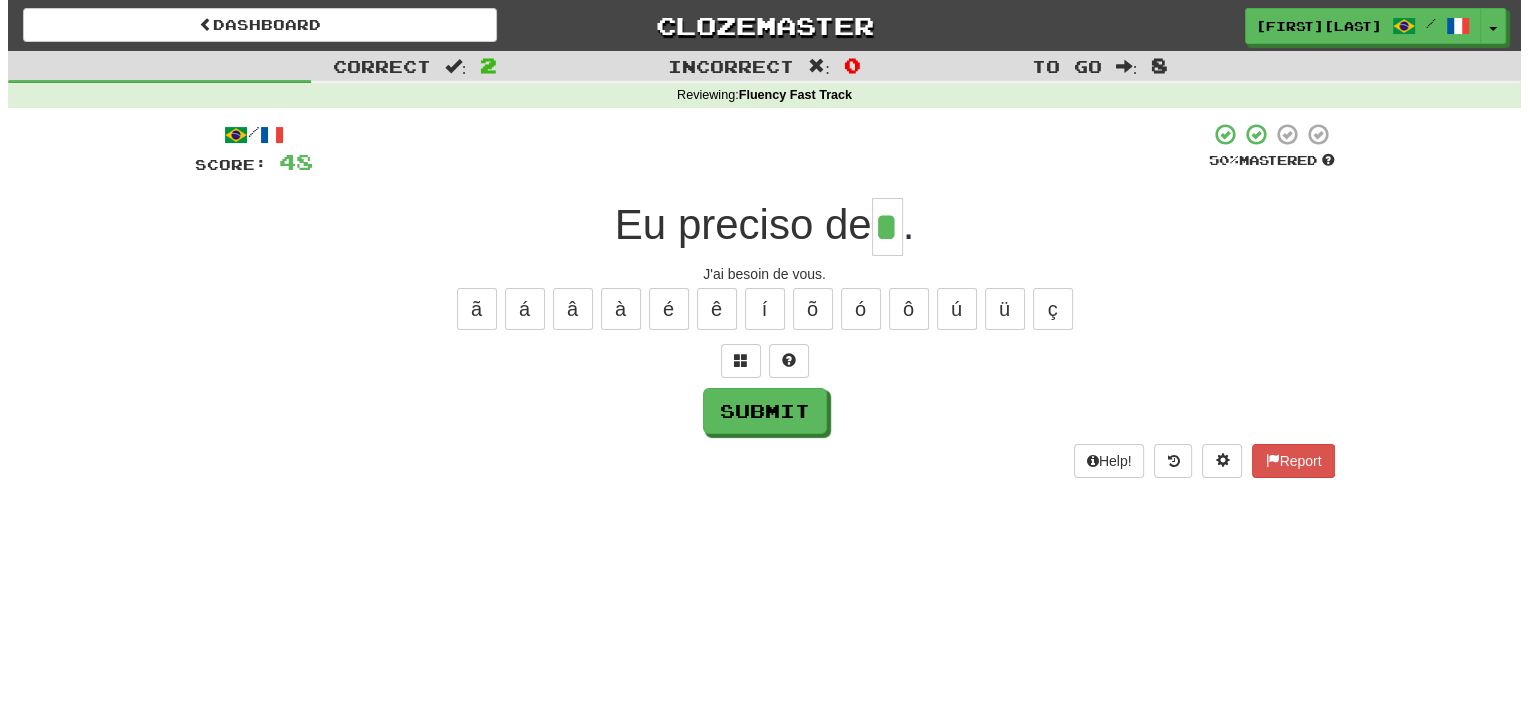 scroll, scrollTop: 0, scrollLeft: 0, axis: both 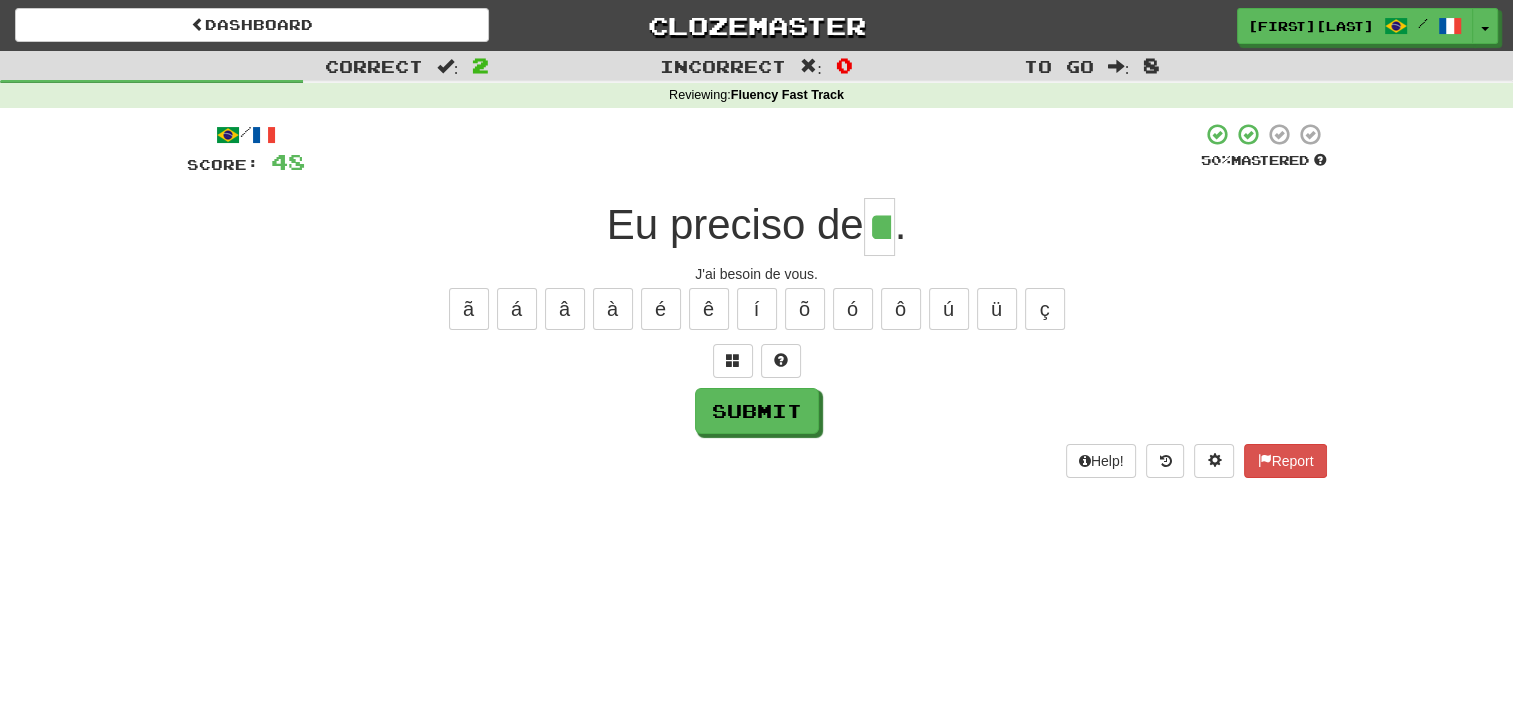type on "**" 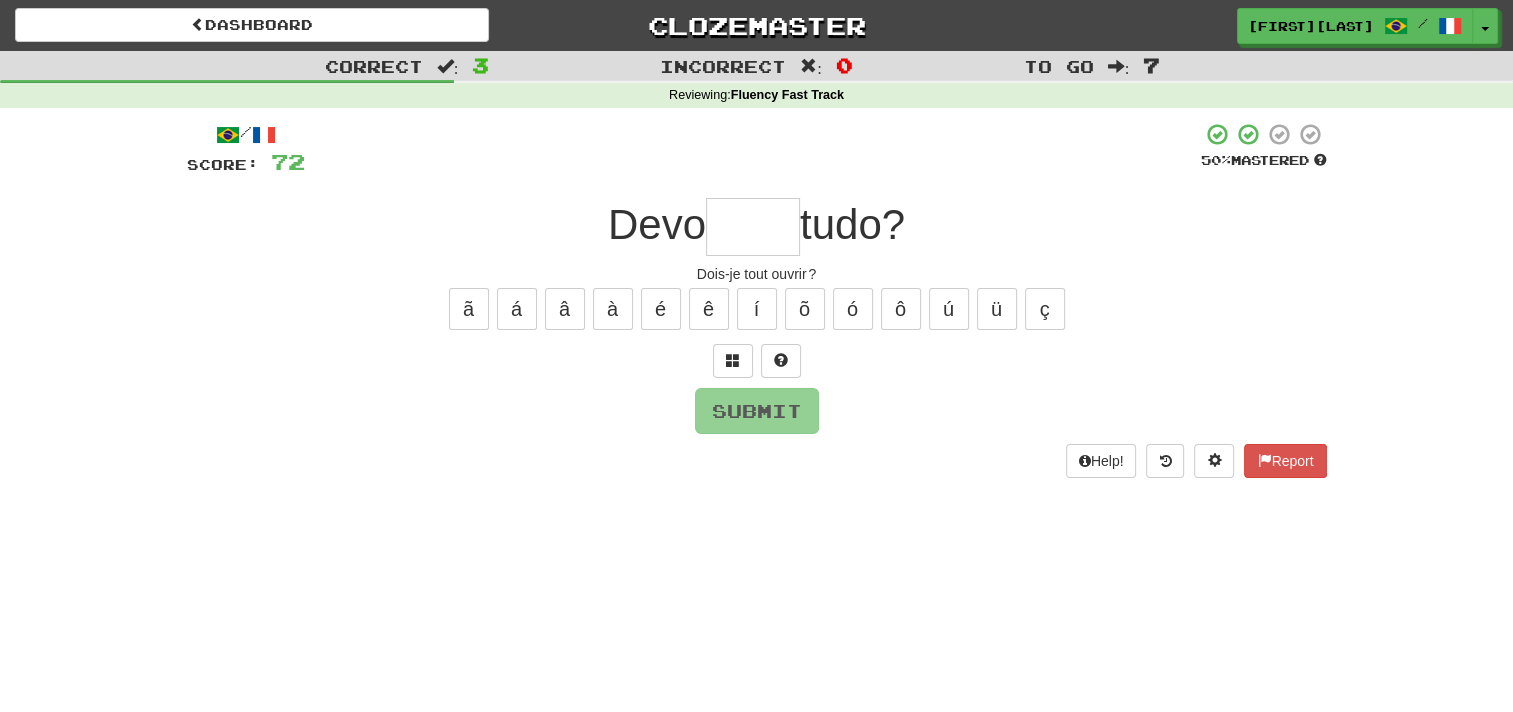 type on "*" 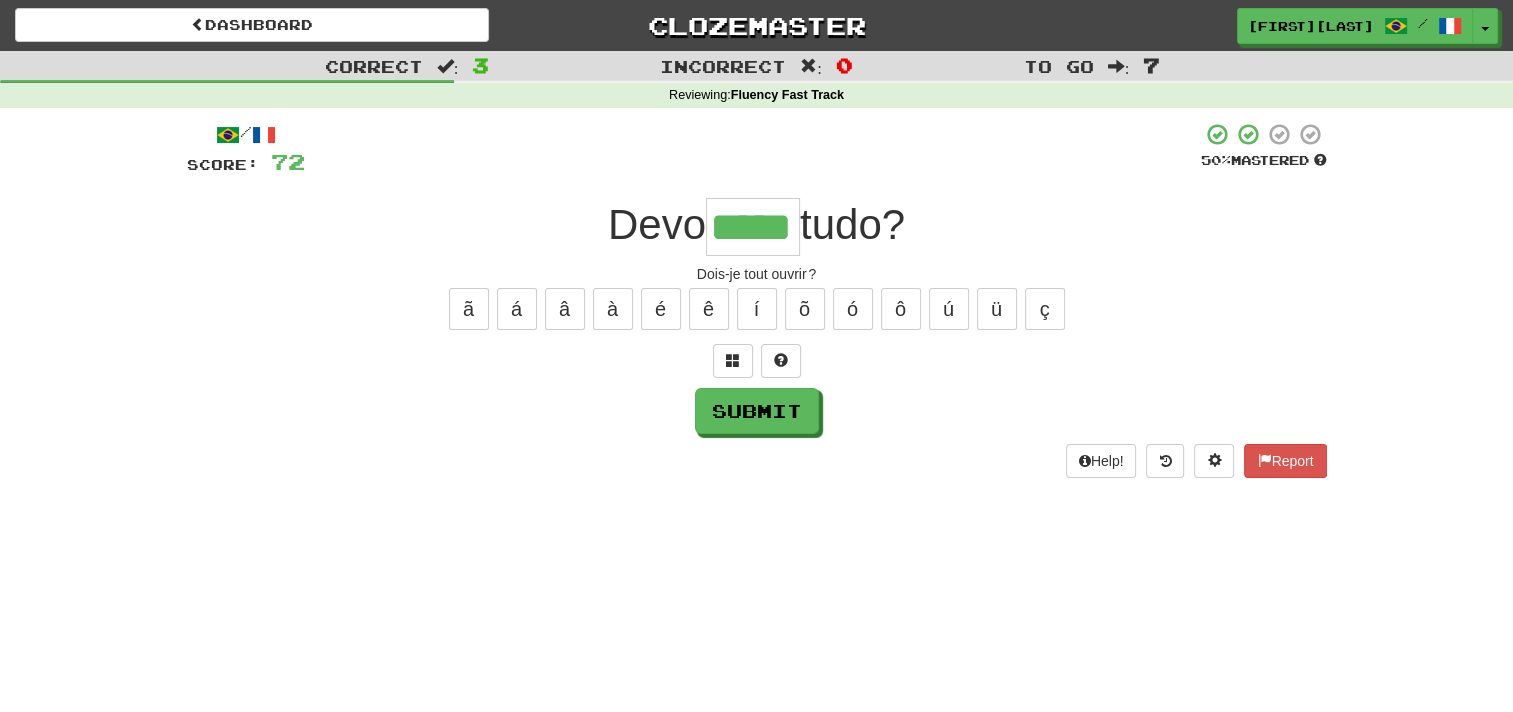 type on "*****" 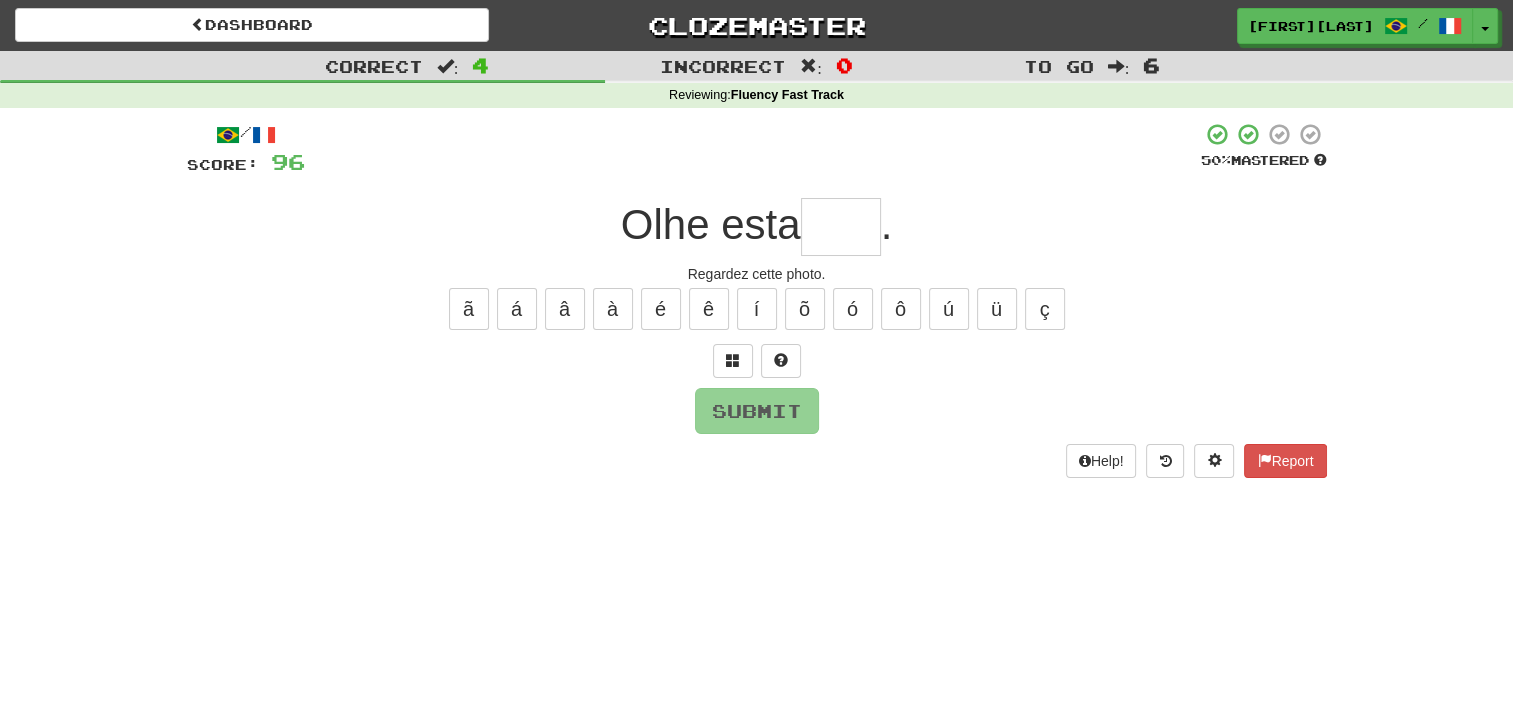 type on "*" 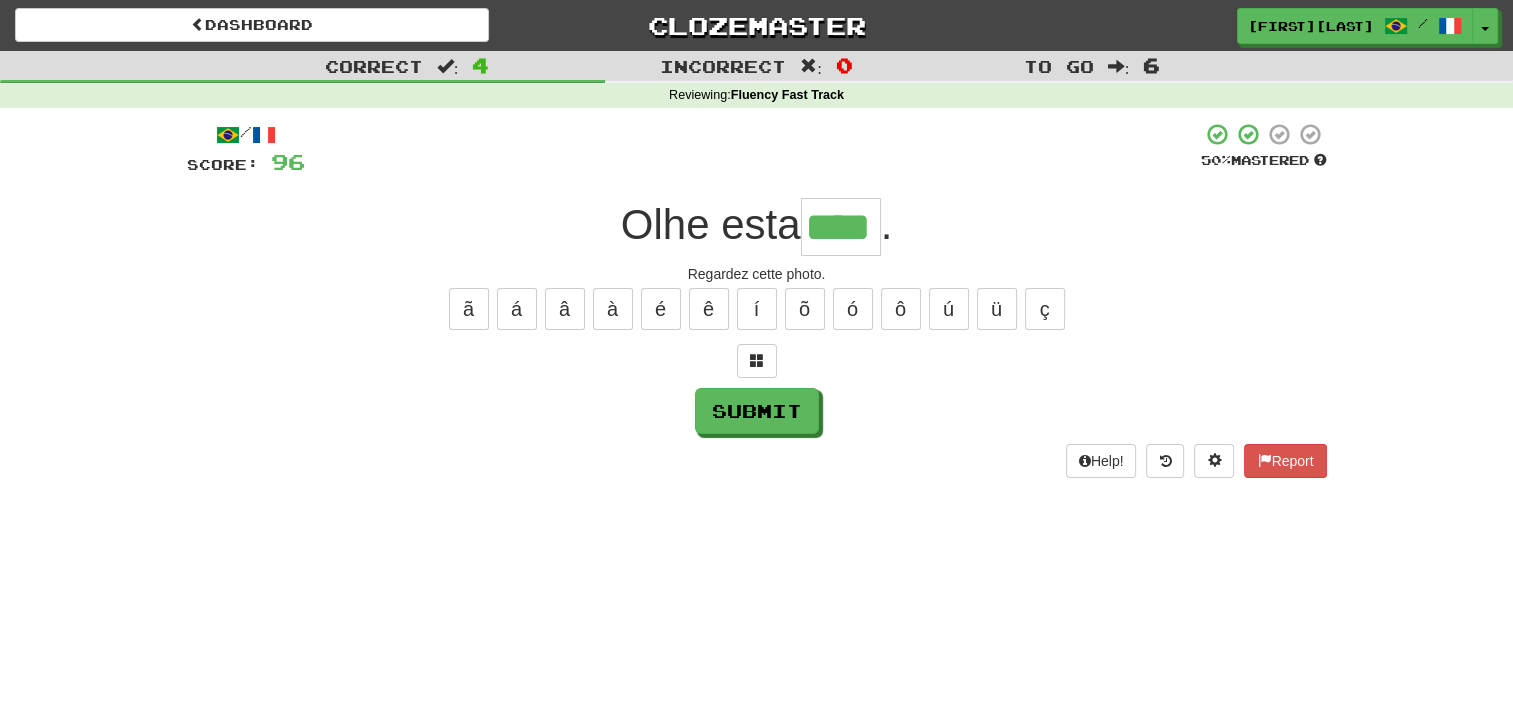 type on "****" 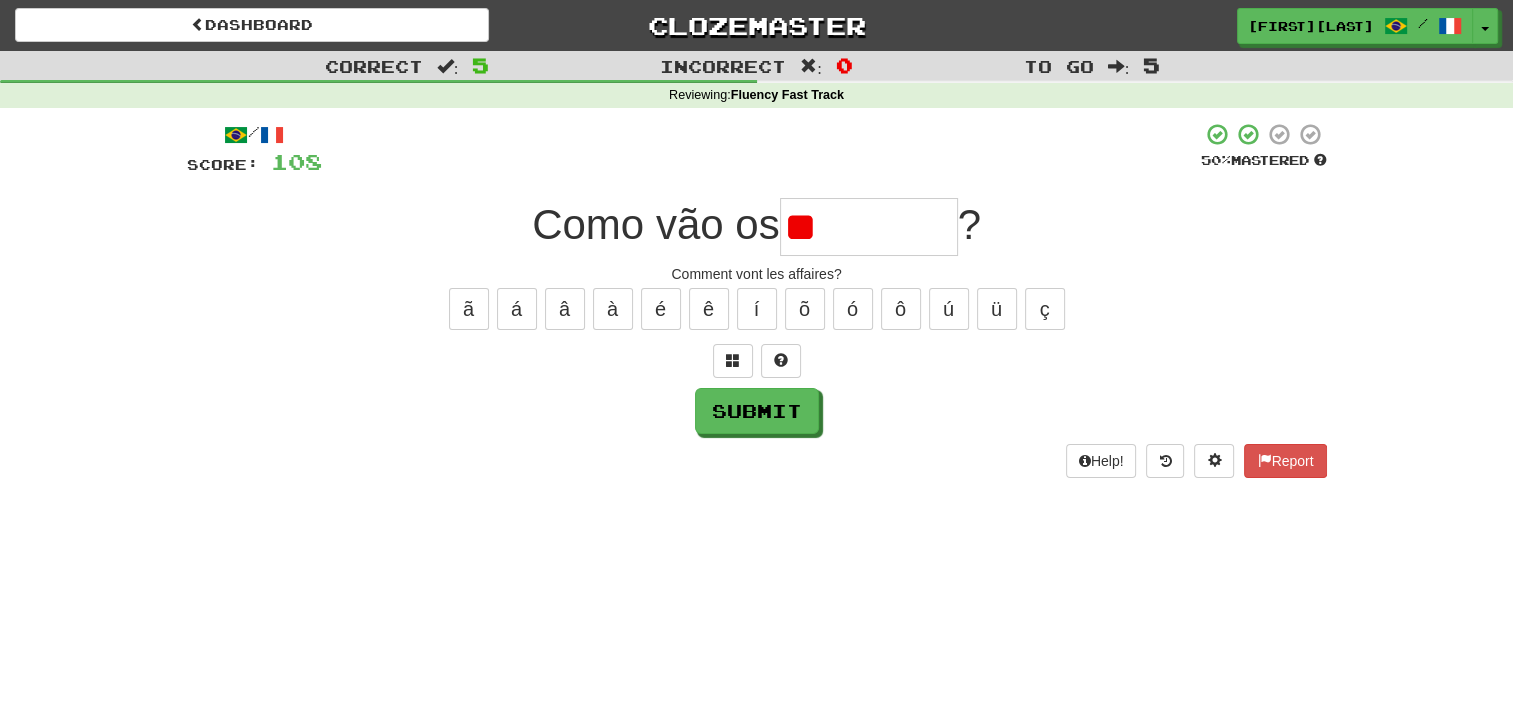 type on "*" 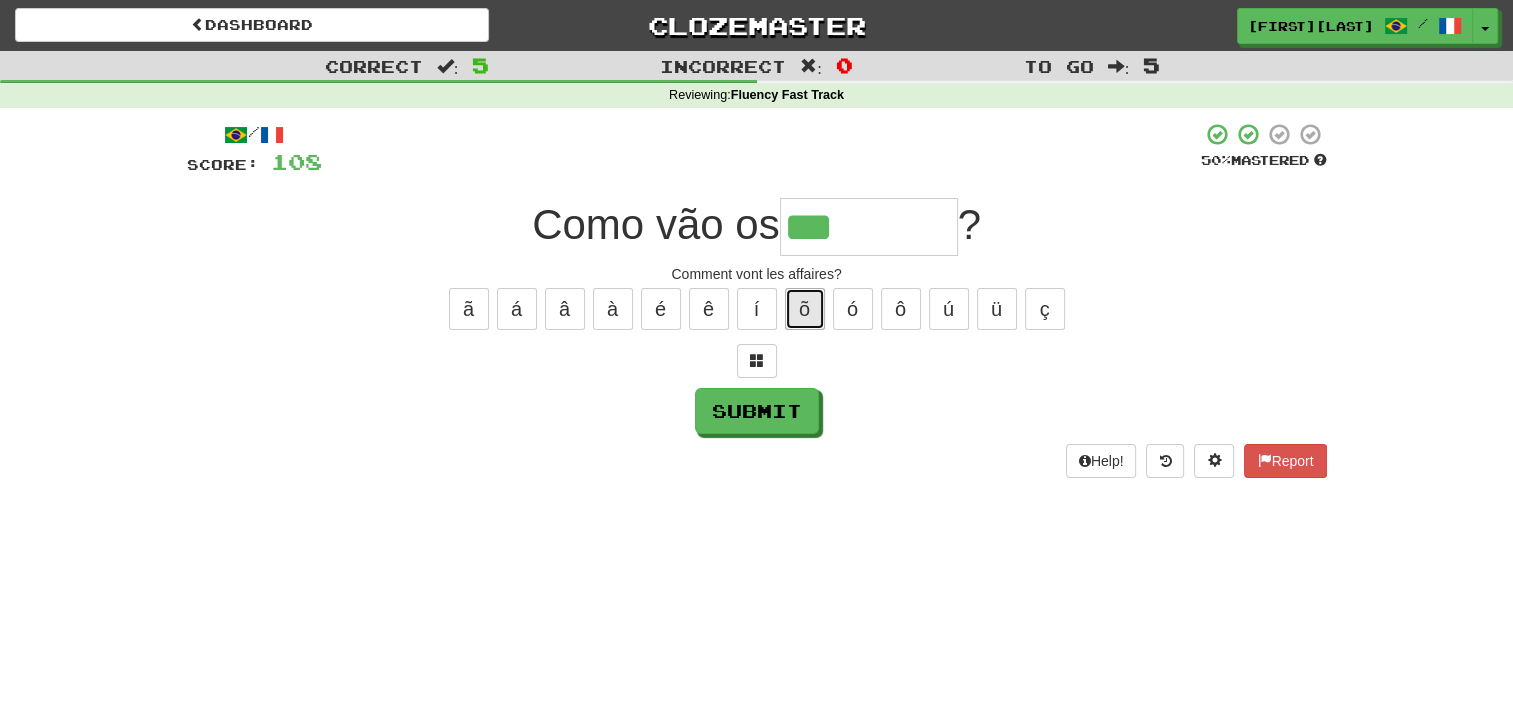 click on "õ" at bounding box center [805, 309] 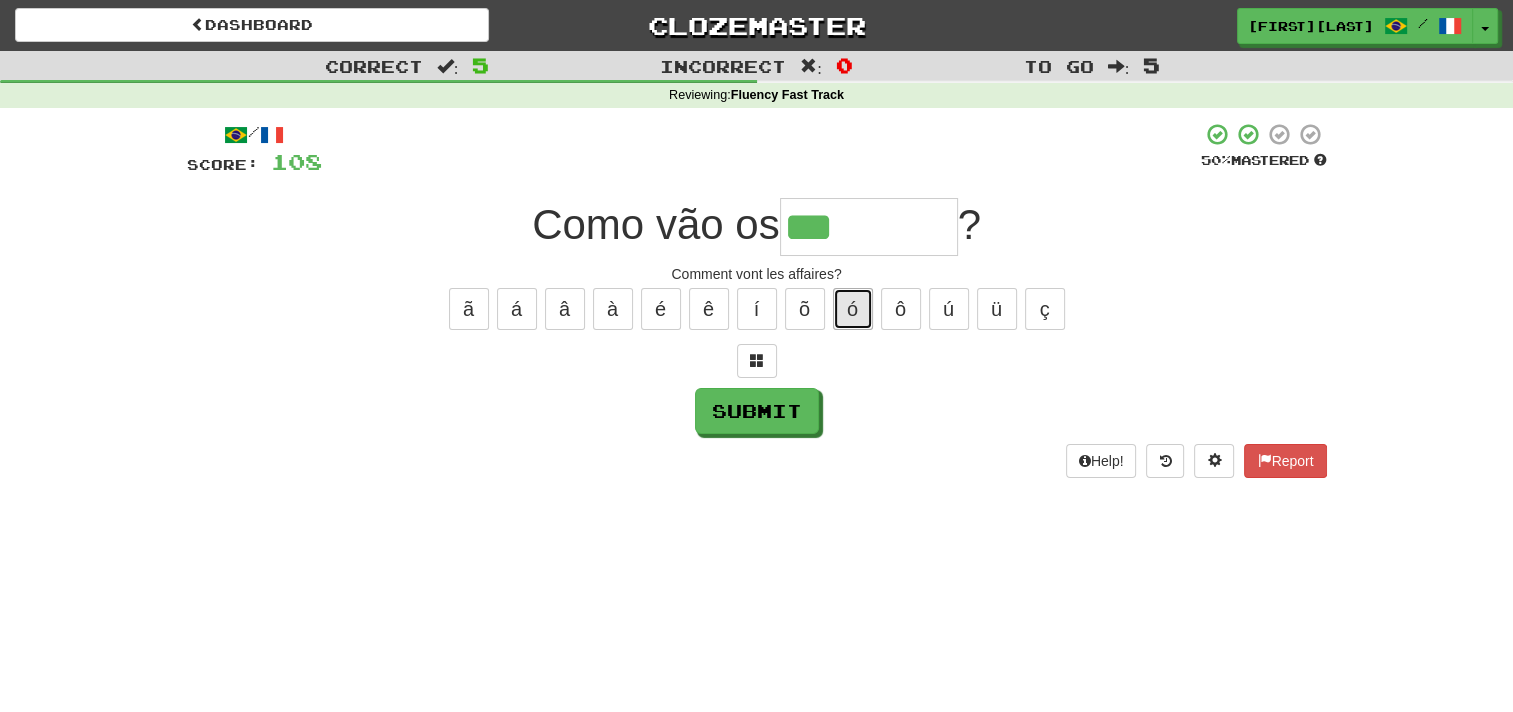 click on "ó" at bounding box center (853, 309) 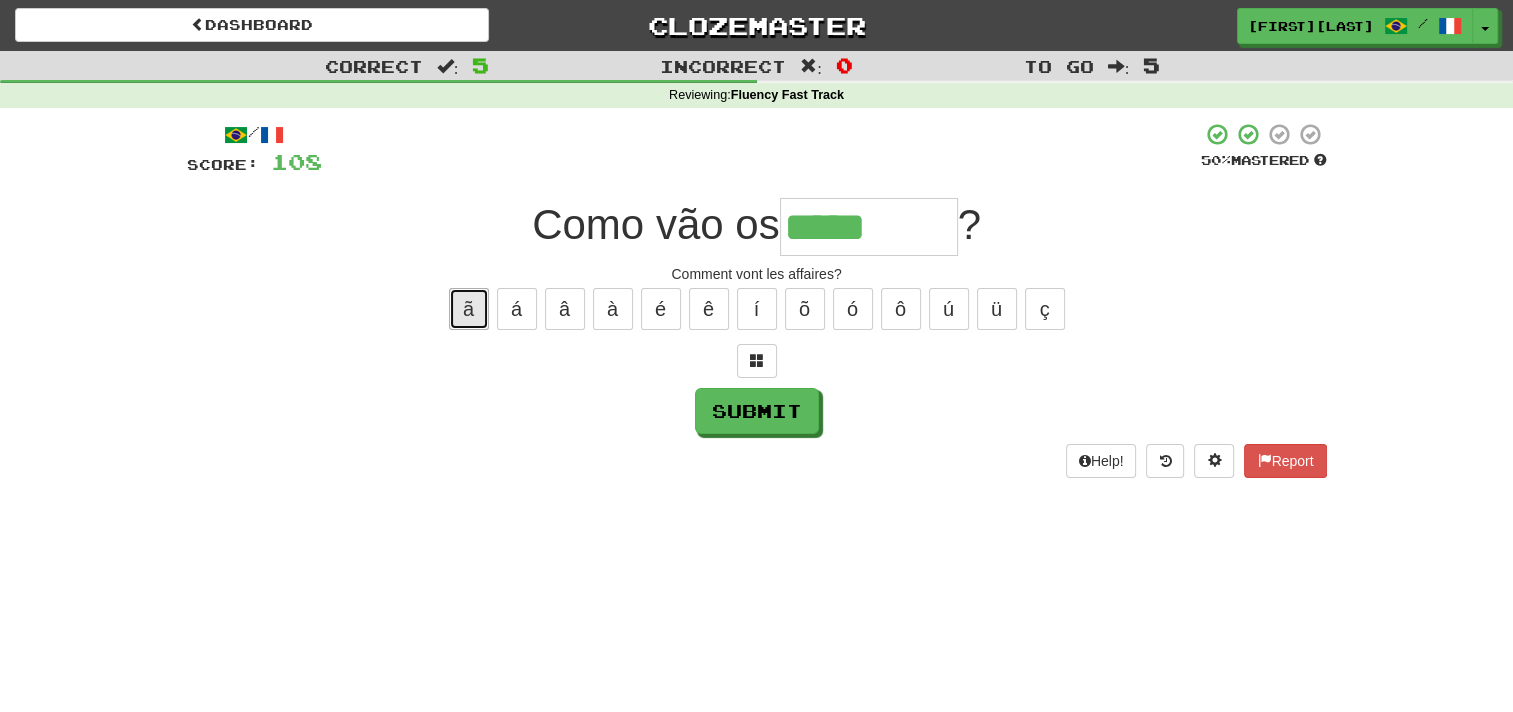 click on "ã" at bounding box center [469, 309] 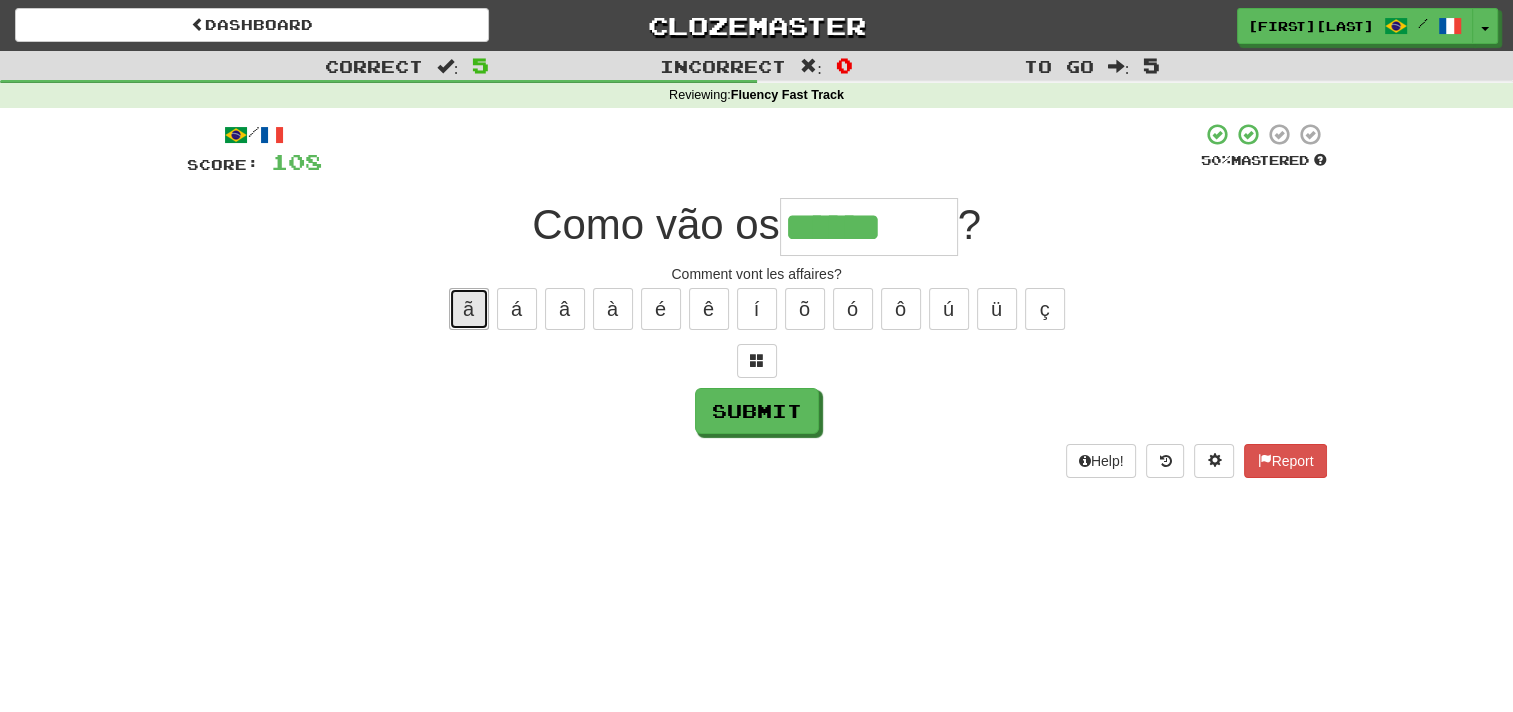 click on "ã" at bounding box center (469, 309) 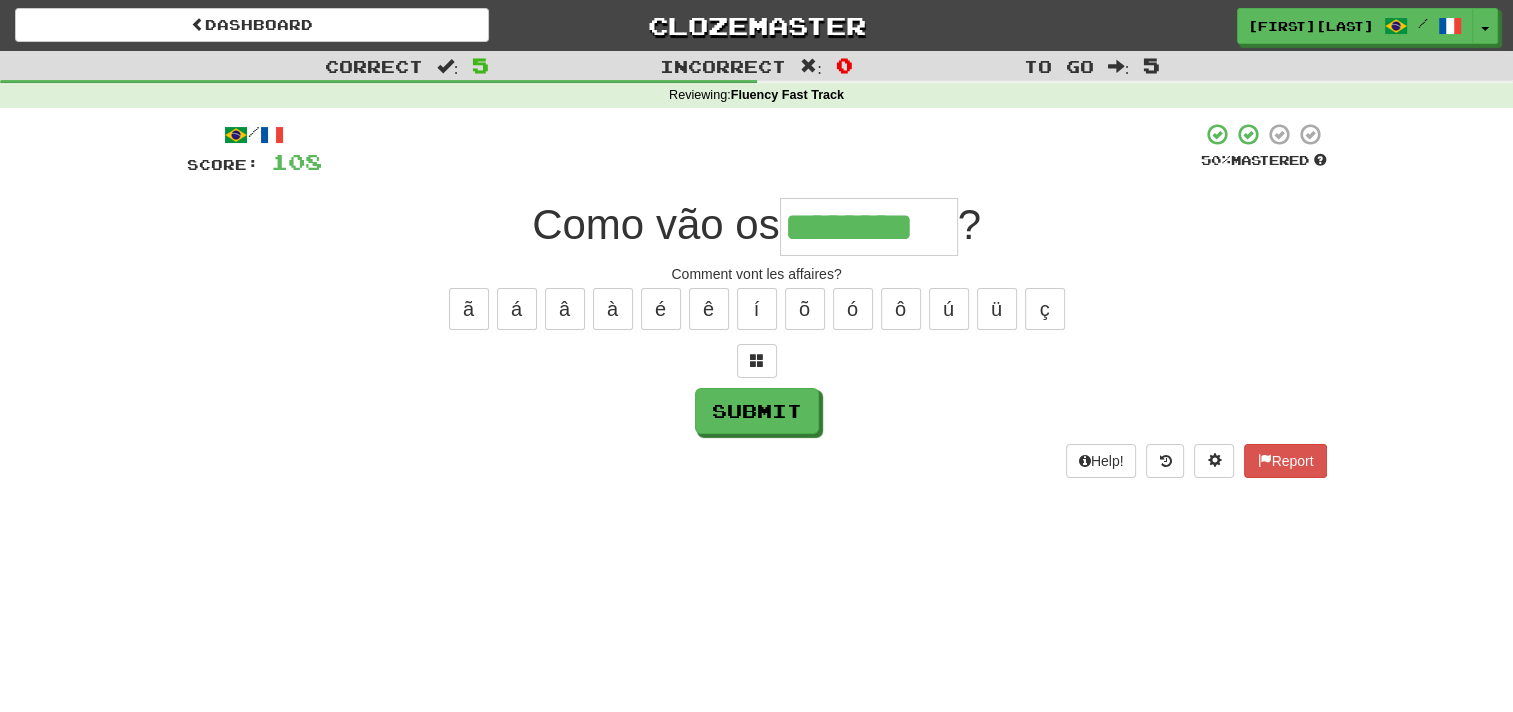 type on "********" 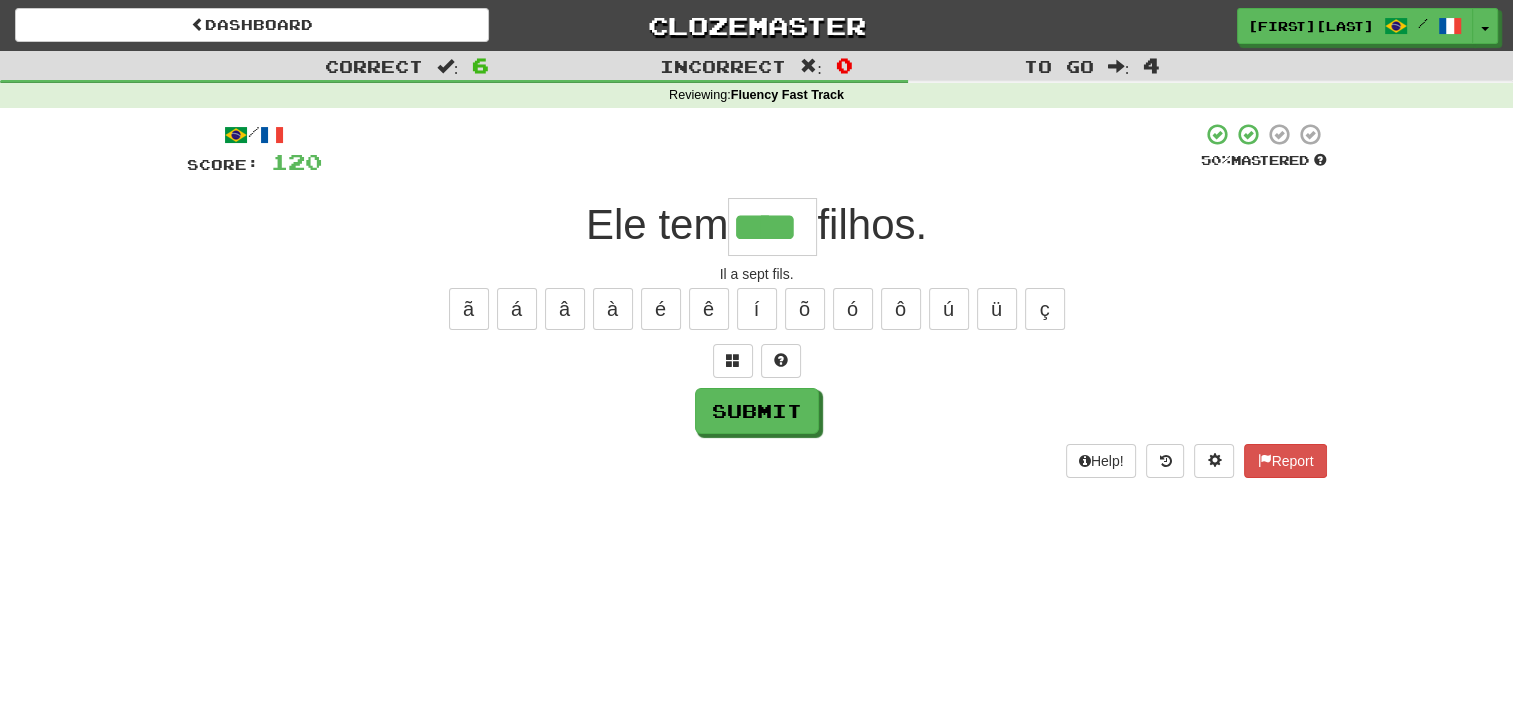 type on "****" 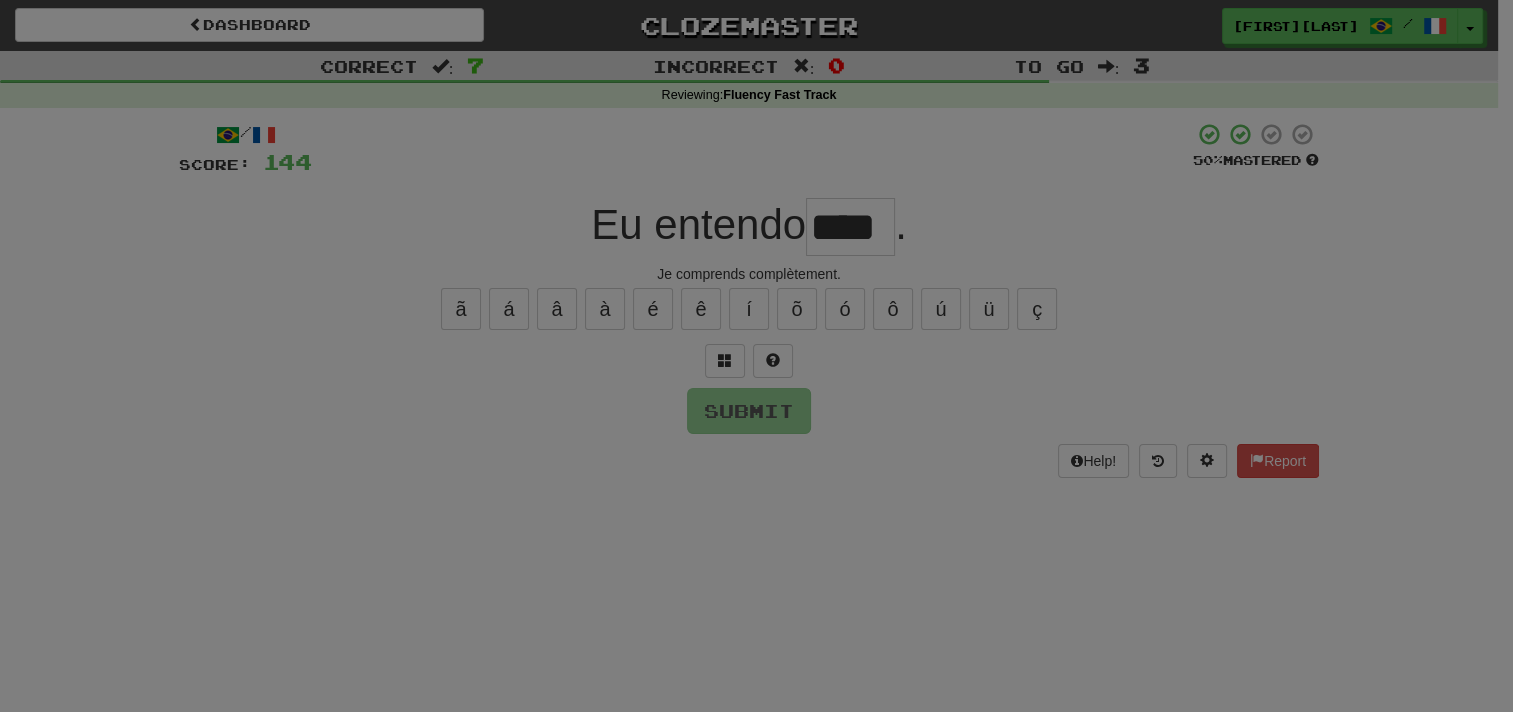 type 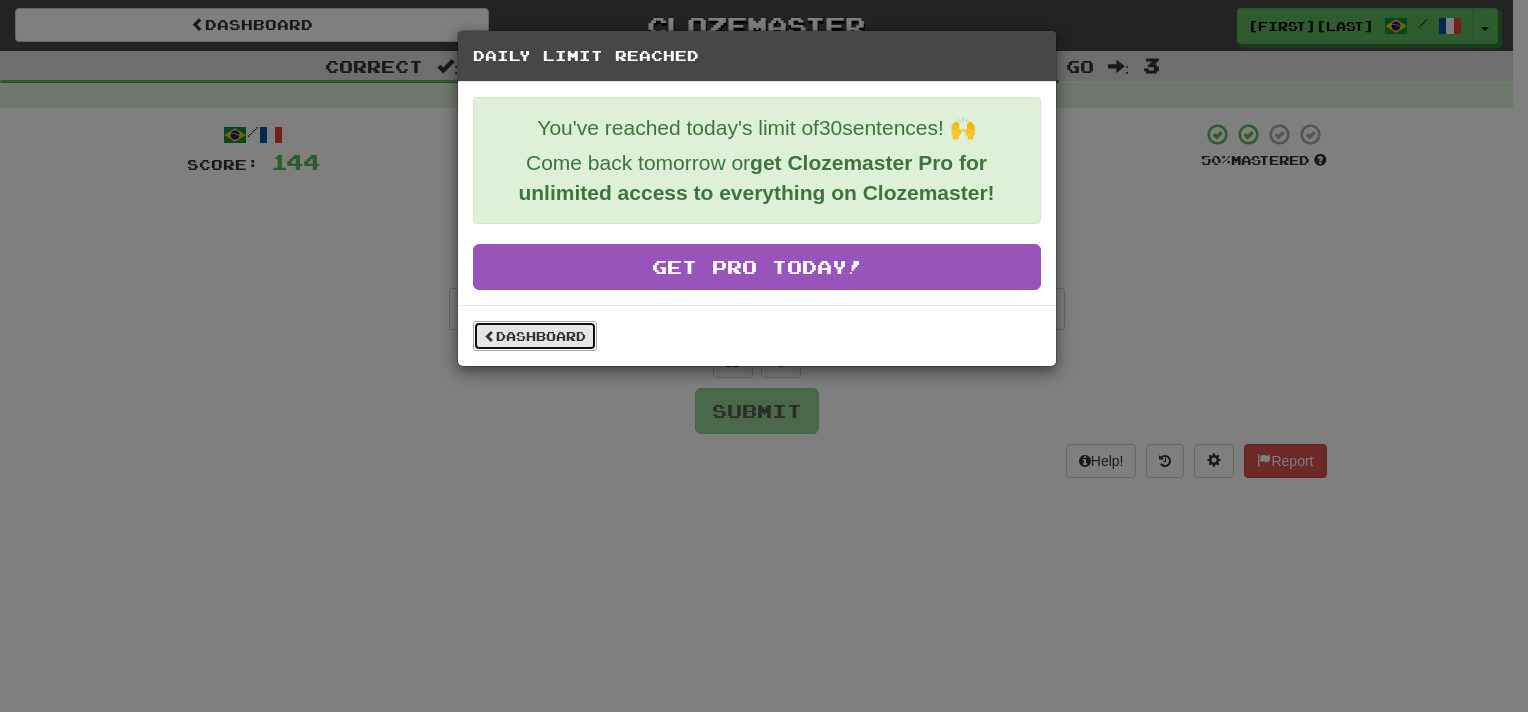 click on "Dashboard" at bounding box center (535, 336) 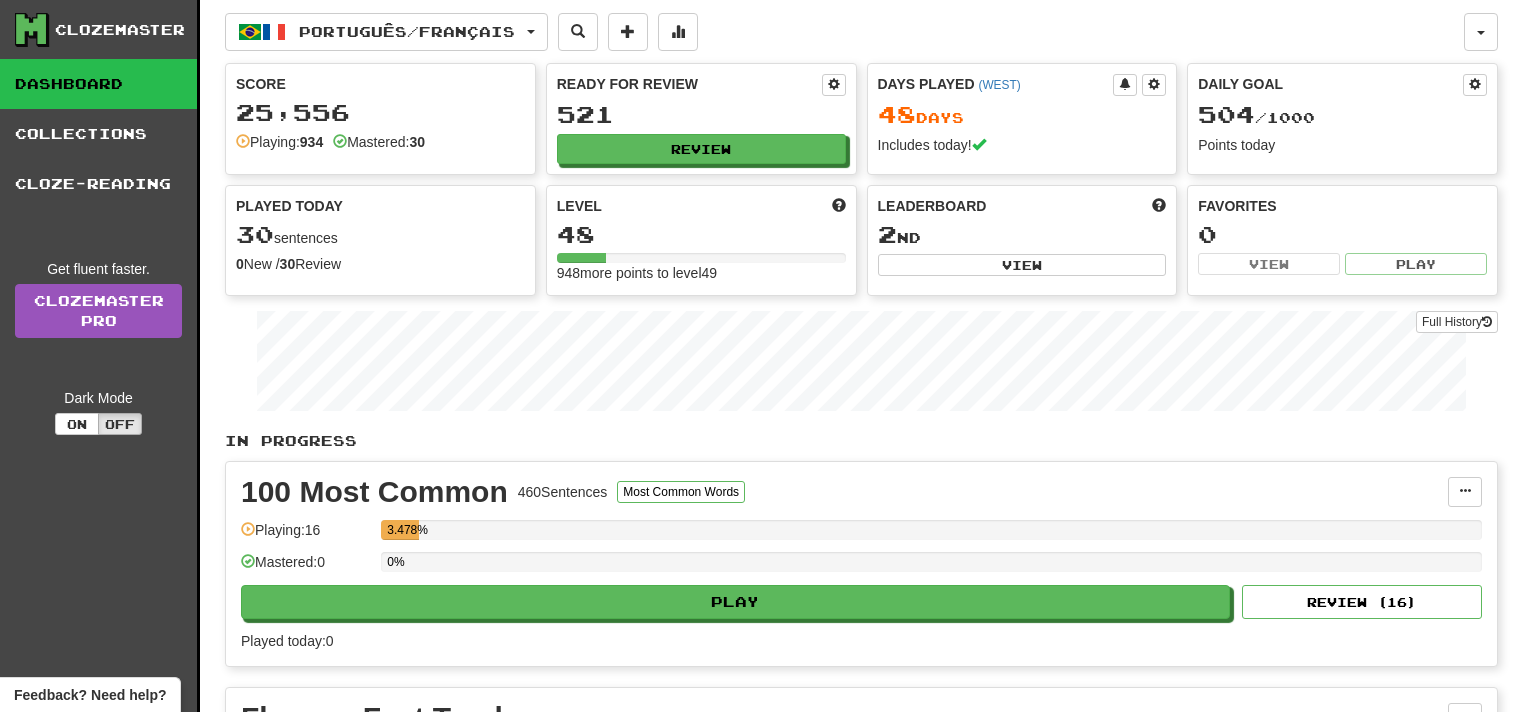 scroll, scrollTop: 0, scrollLeft: 0, axis: both 